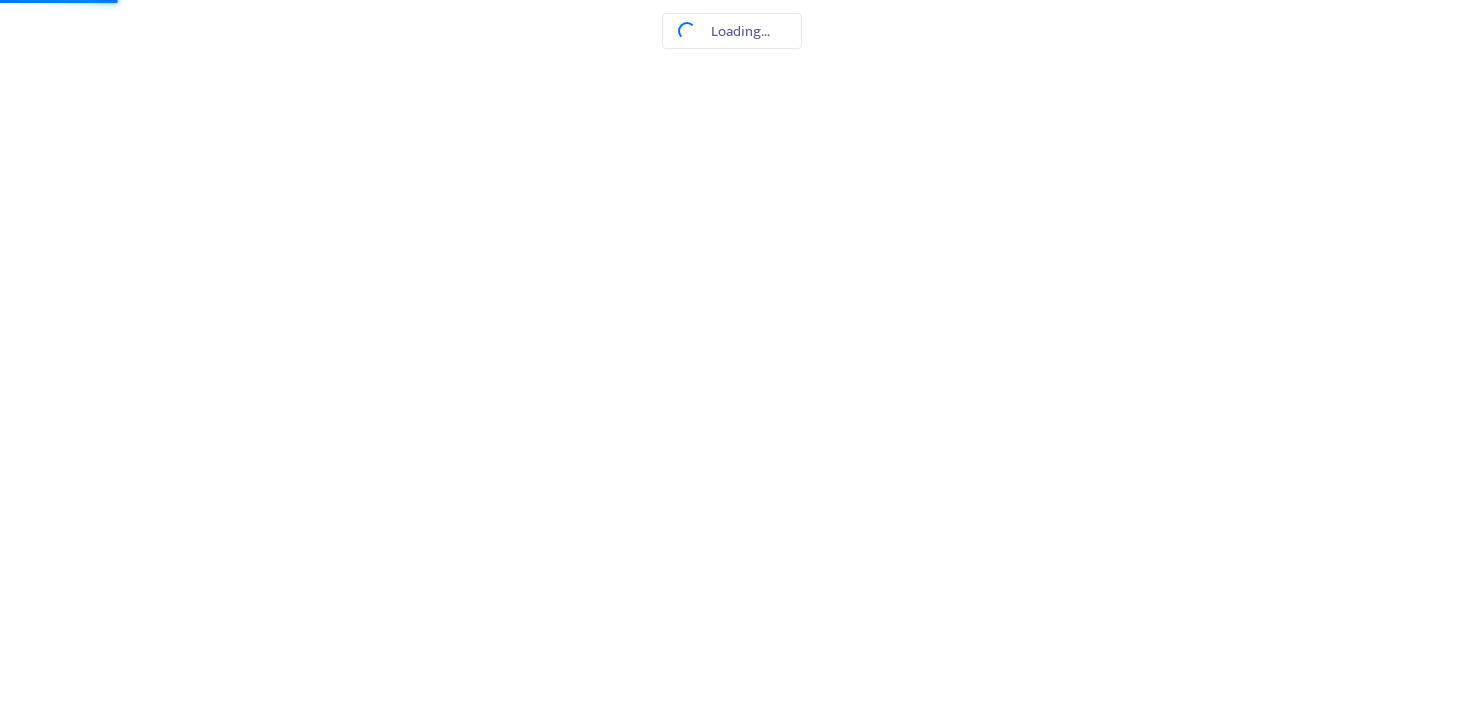 scroll, scrollTop: 0, scrollLeft: 0, axis: both 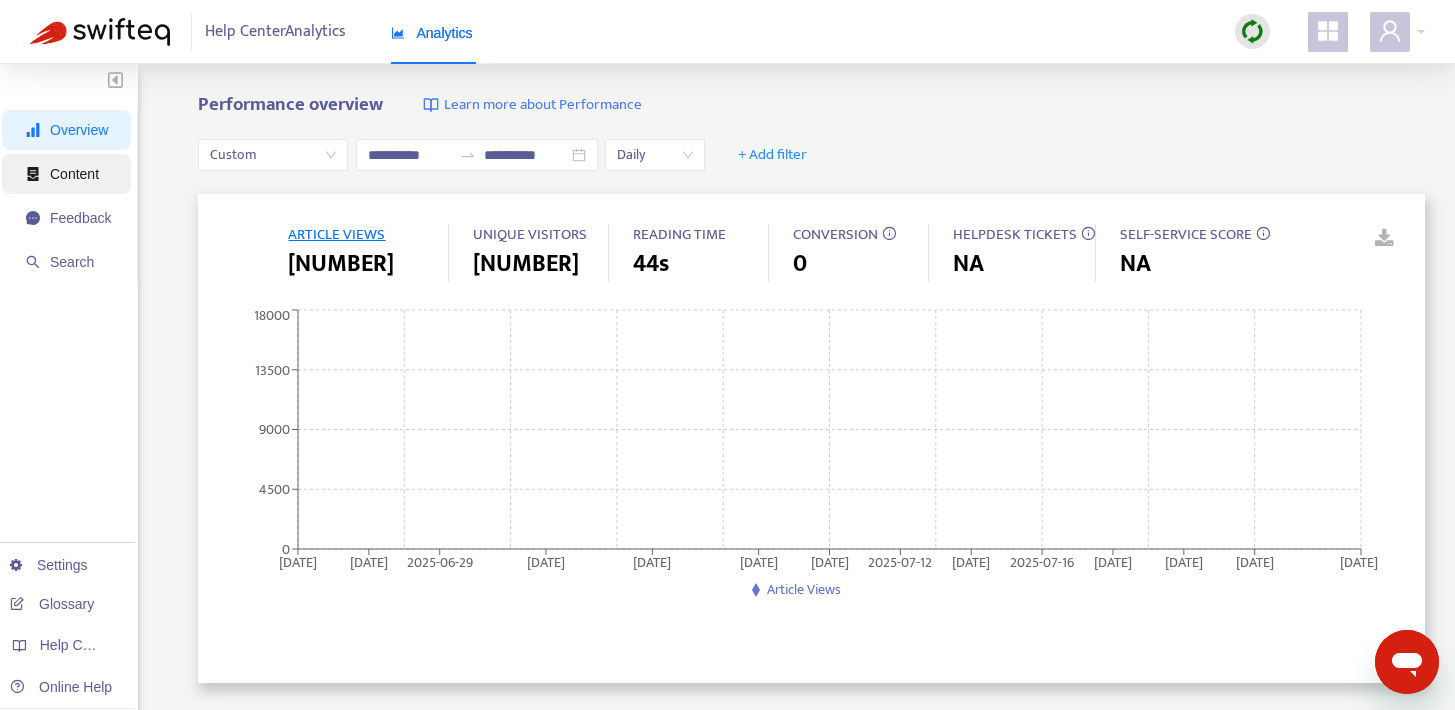click on "Content" at bounding box center (74, 174) 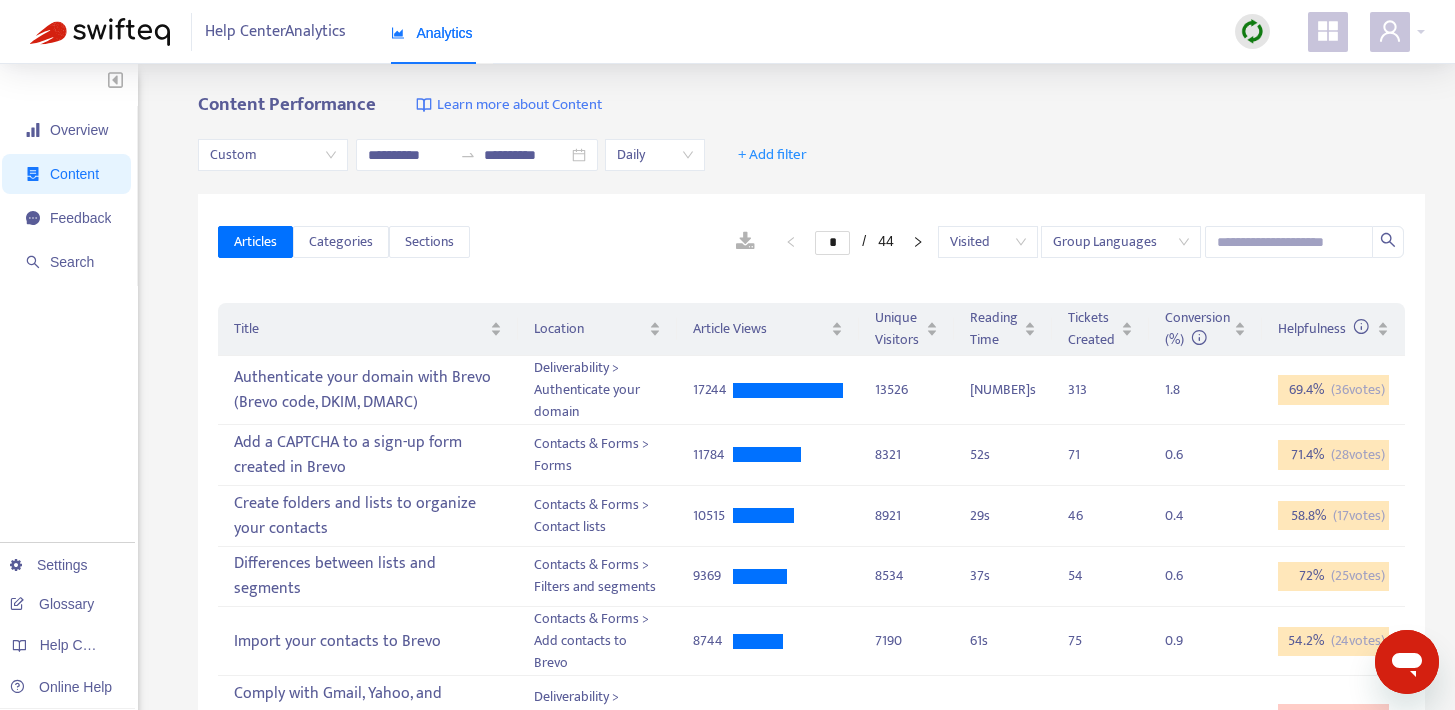 click on "Custom" at bounding box center (273, 155) 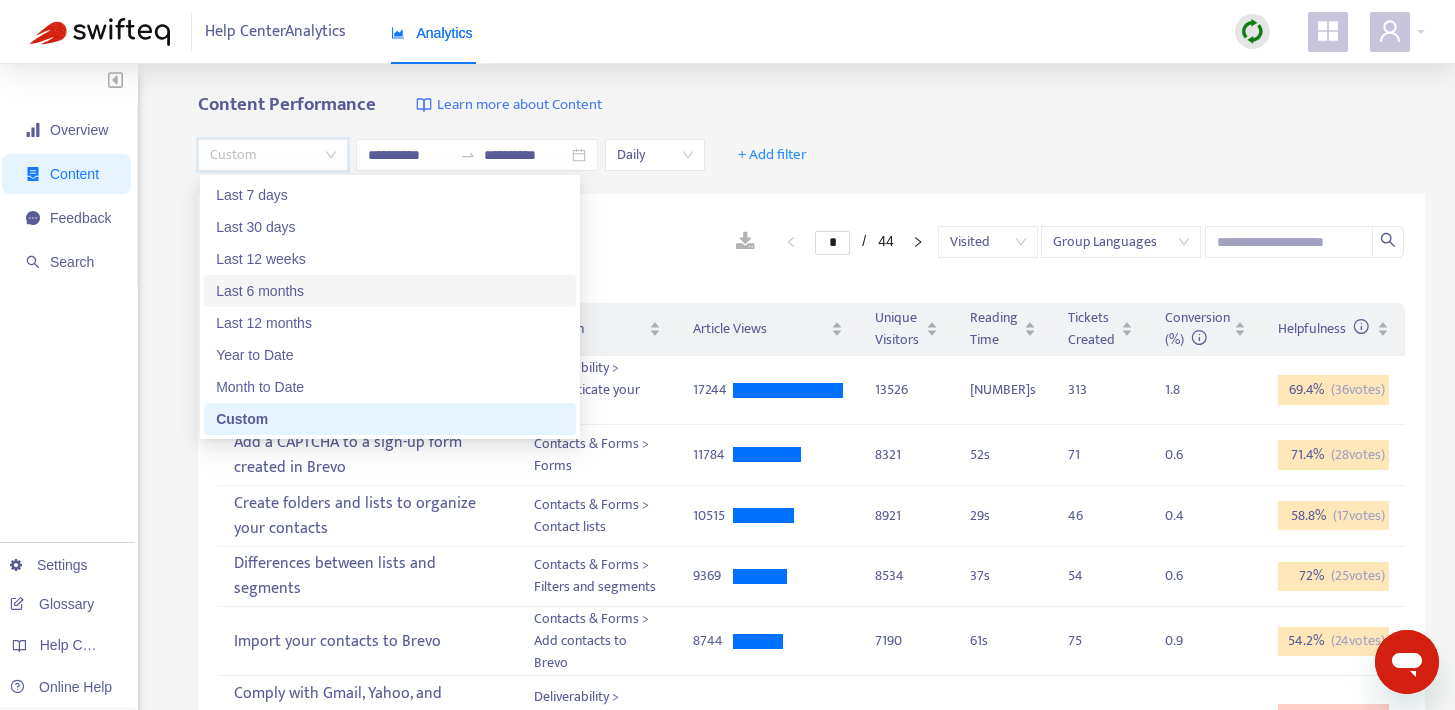 click on "Last 6 months" at bounding box center [390, 291] 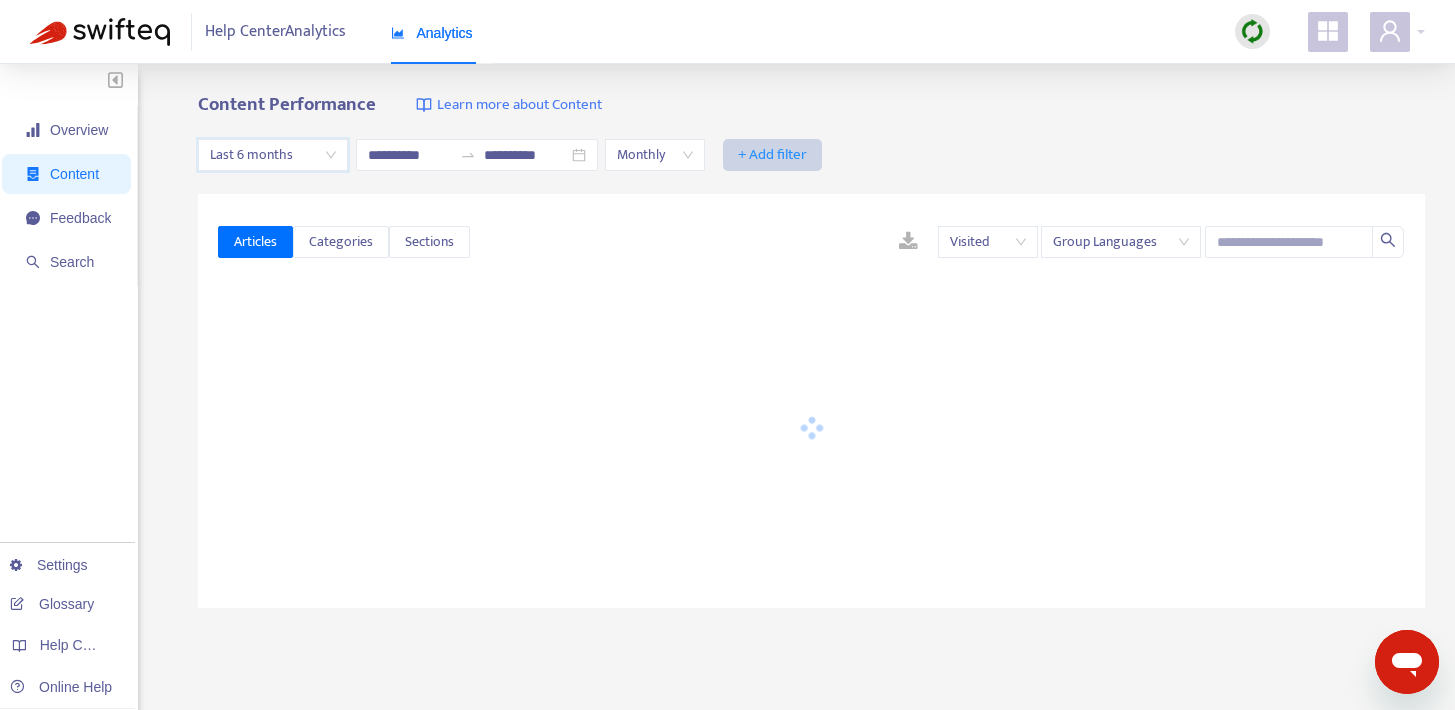 click on "+ Add filter" at bounding box center [772, 155] 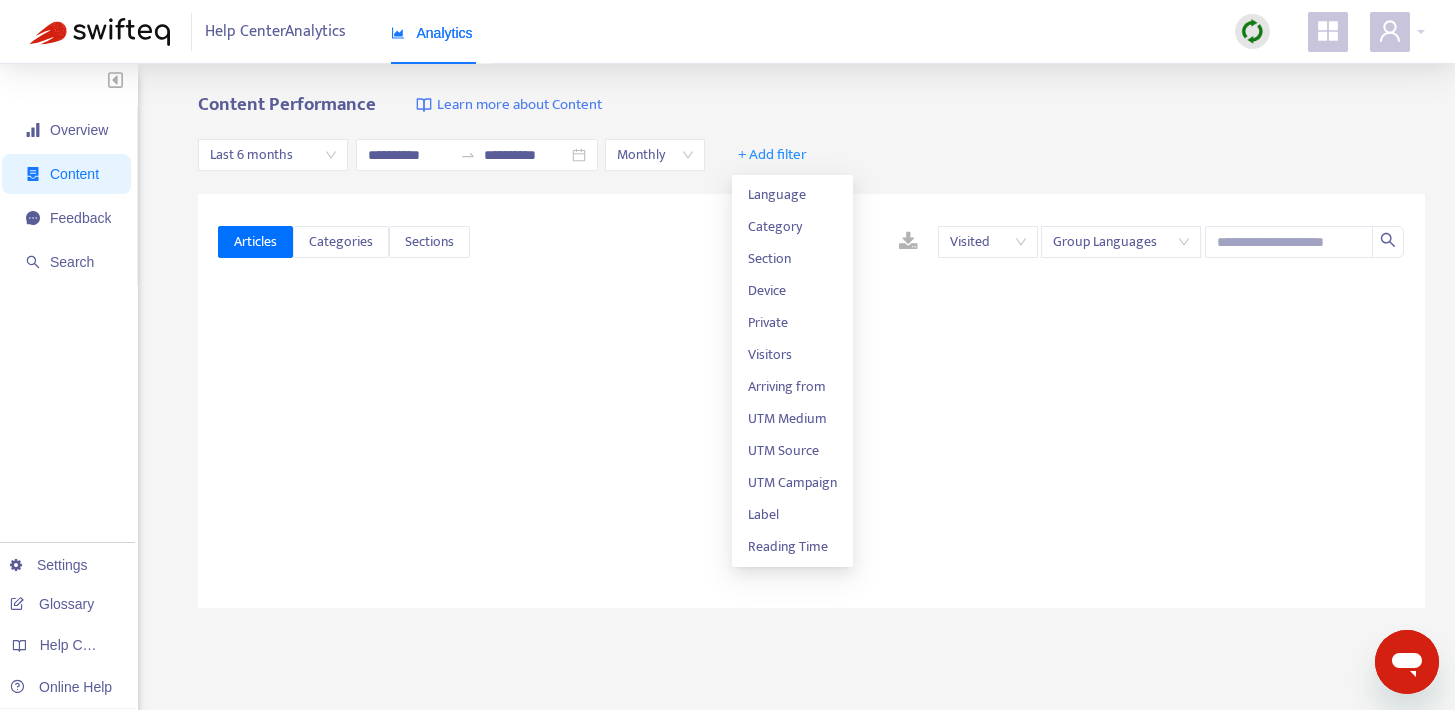 click on "Content Performance Learn more about Content" at bounding box center [811, 105] 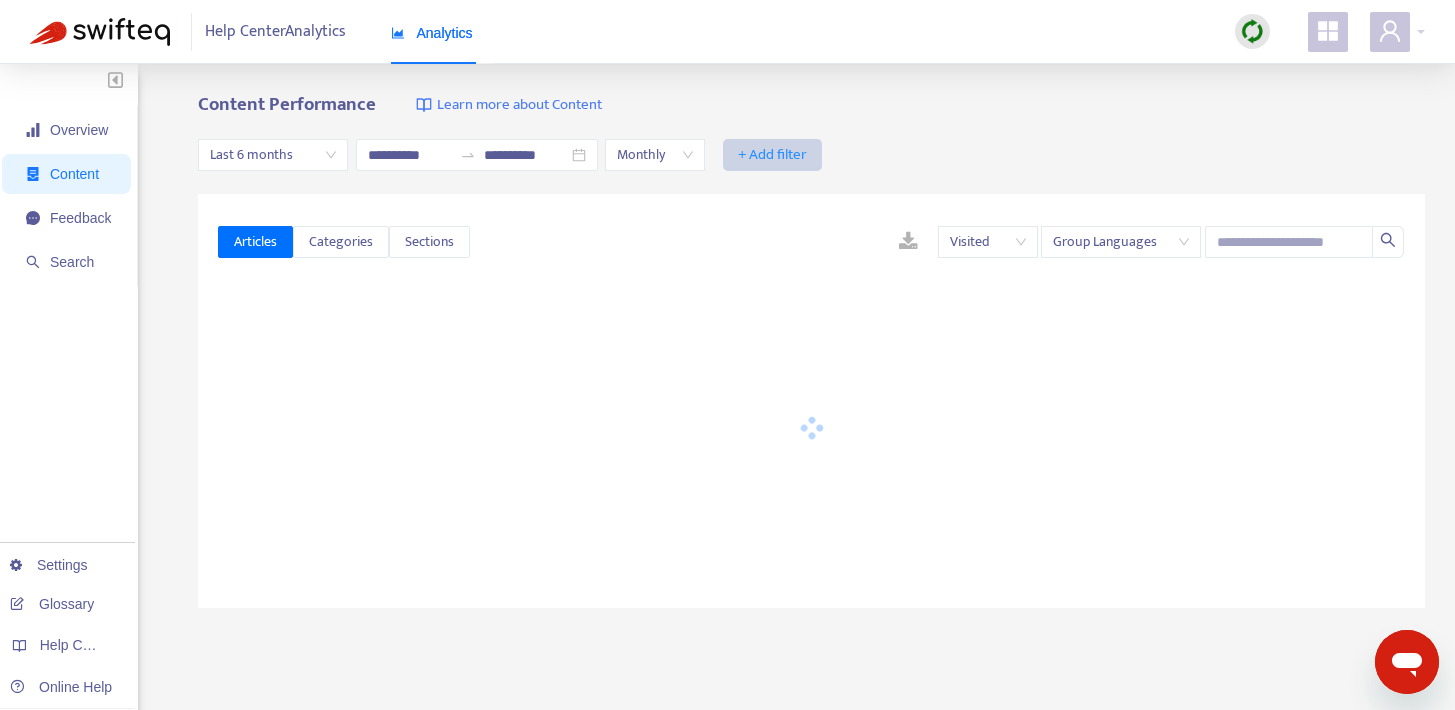 click on "+ Add filter" at bounding box center [772, 155] 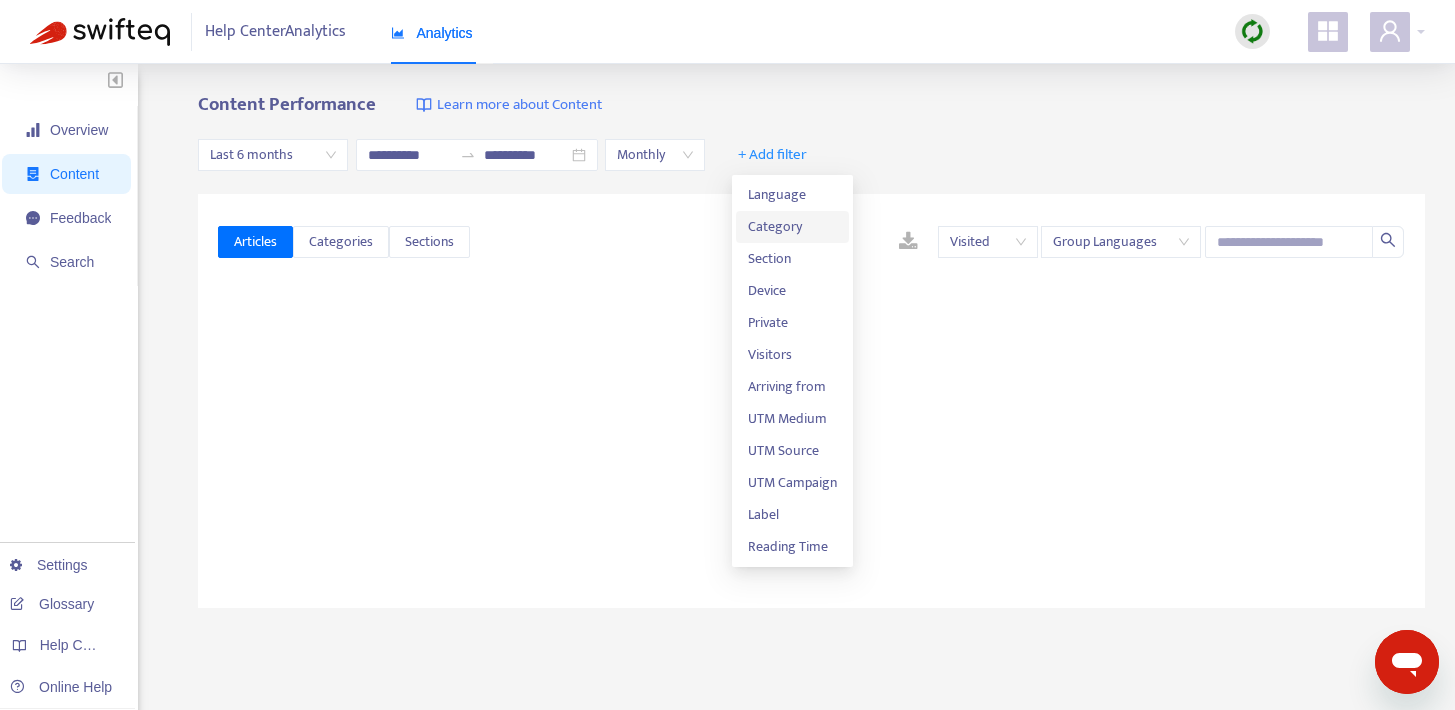 click on "Category" at bounding box center [792, 227] 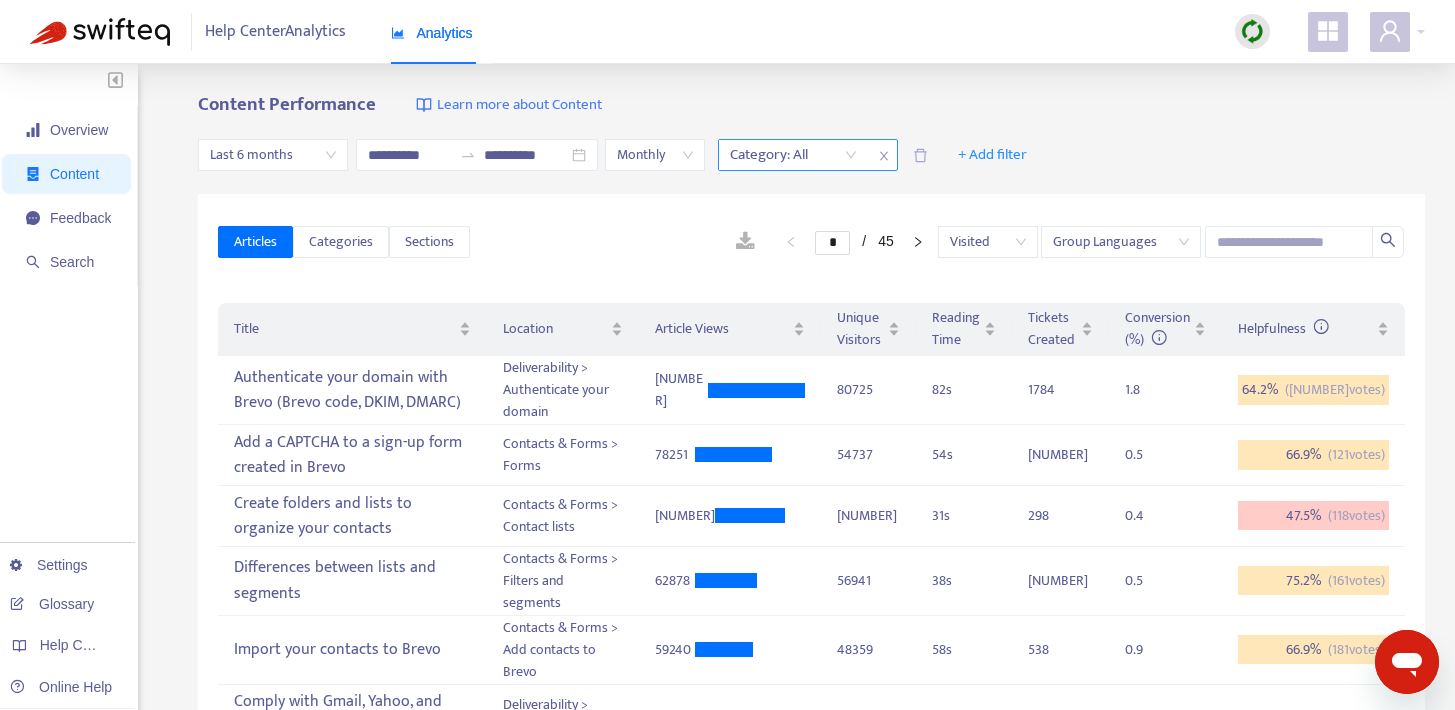 click on "Category: All" at bounding box center (793, 155) 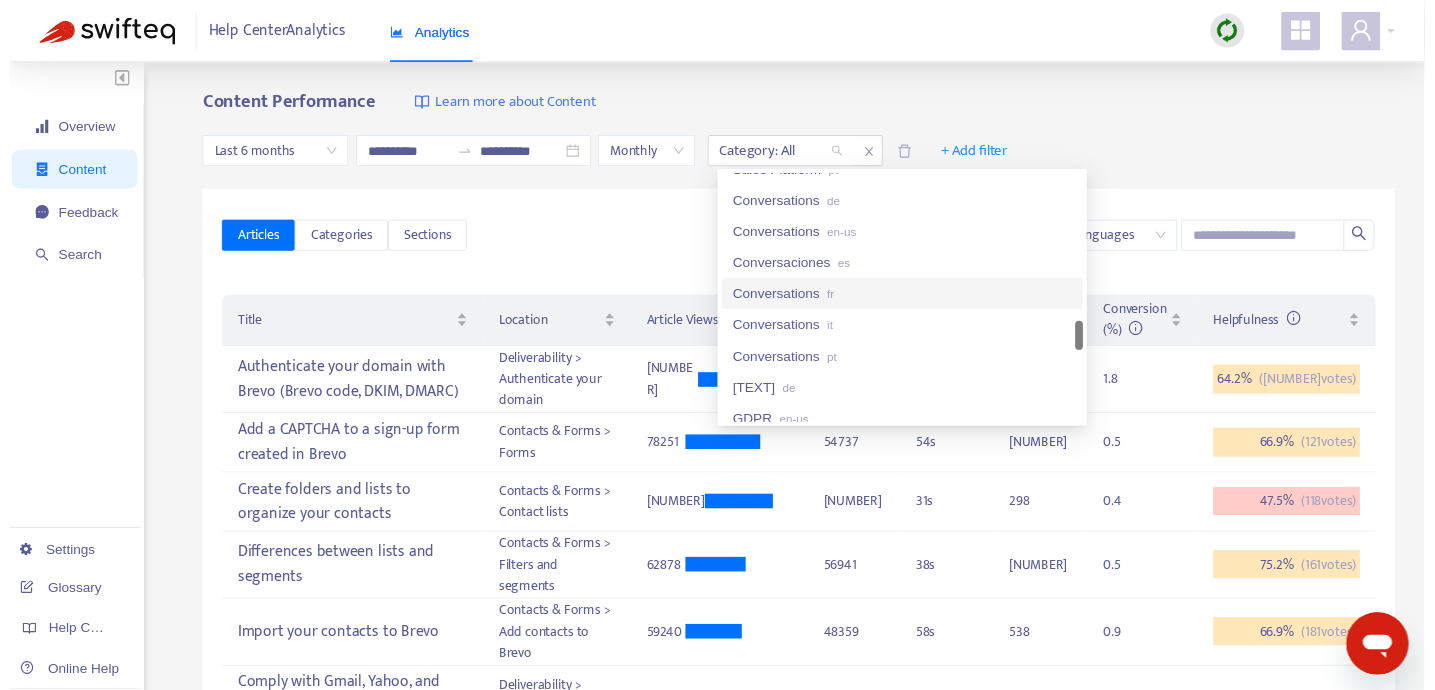 scroll, scrollTop: 1516, scrollLeft: 0, axis: vertical 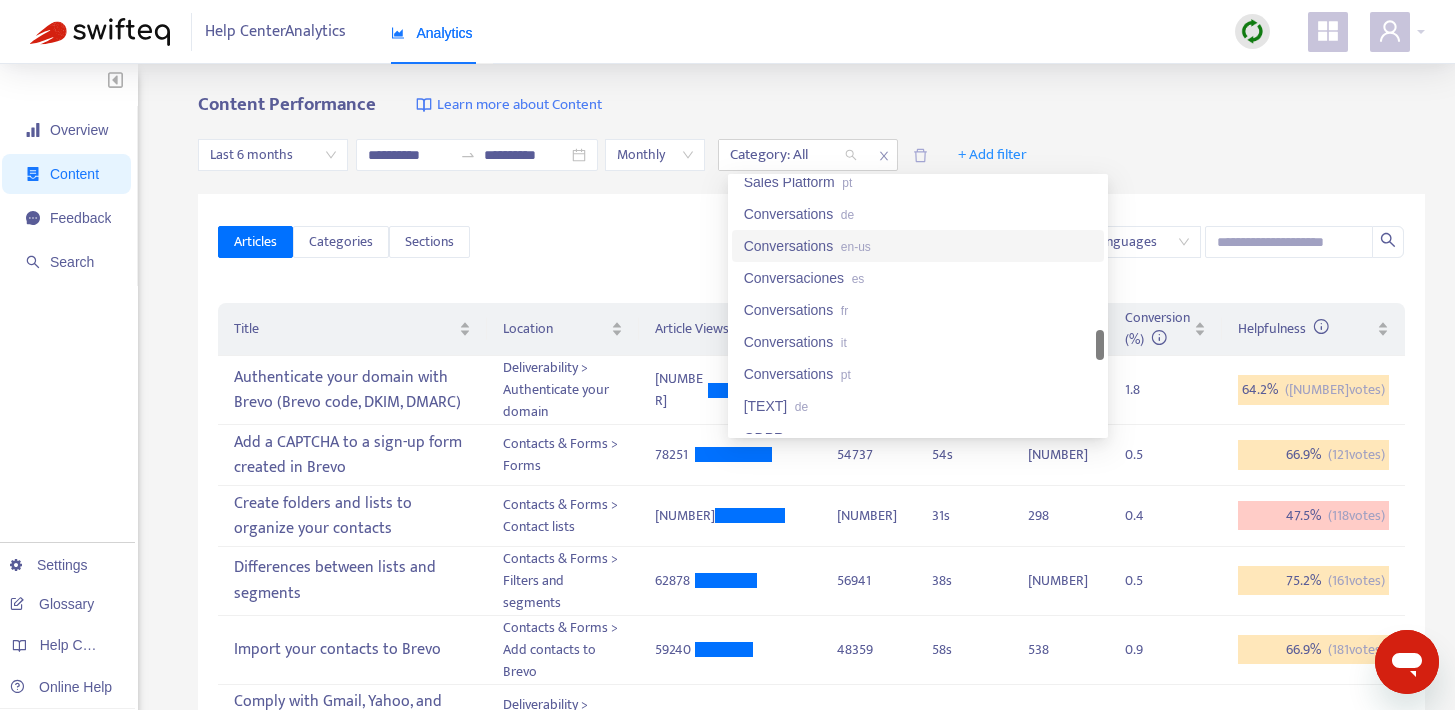 click on "Conversations   en-us" at bounding box center [918, 246] 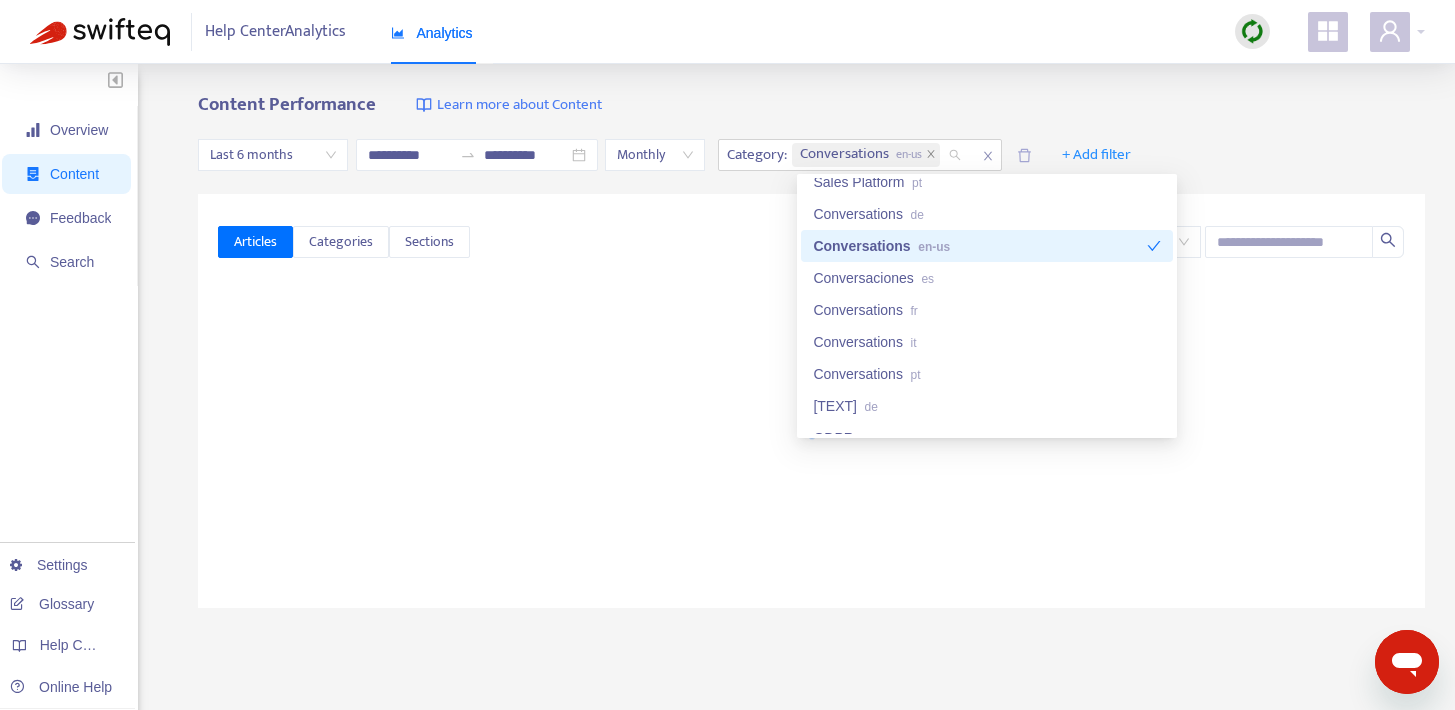 click on "Visited Group Languages" at bounding box center (937, 242) 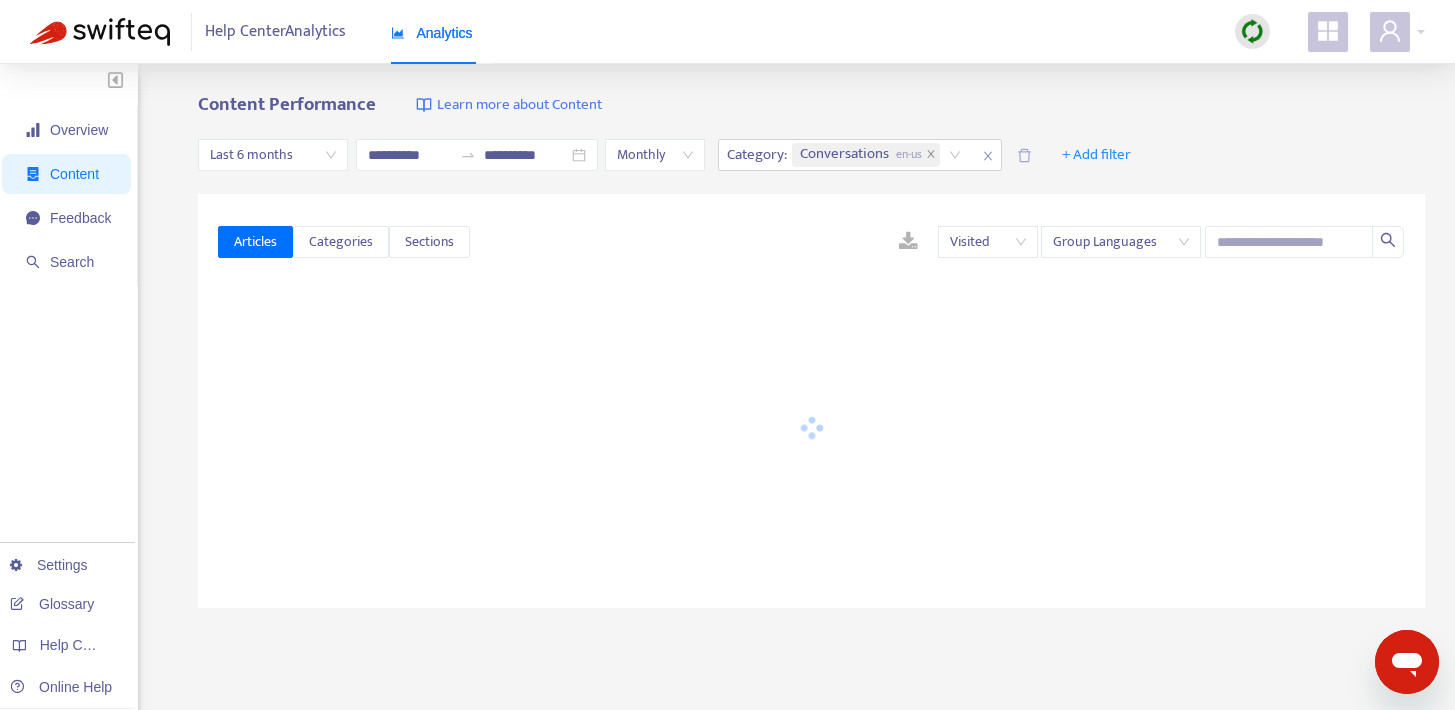 click at bounding box center (908, 242) 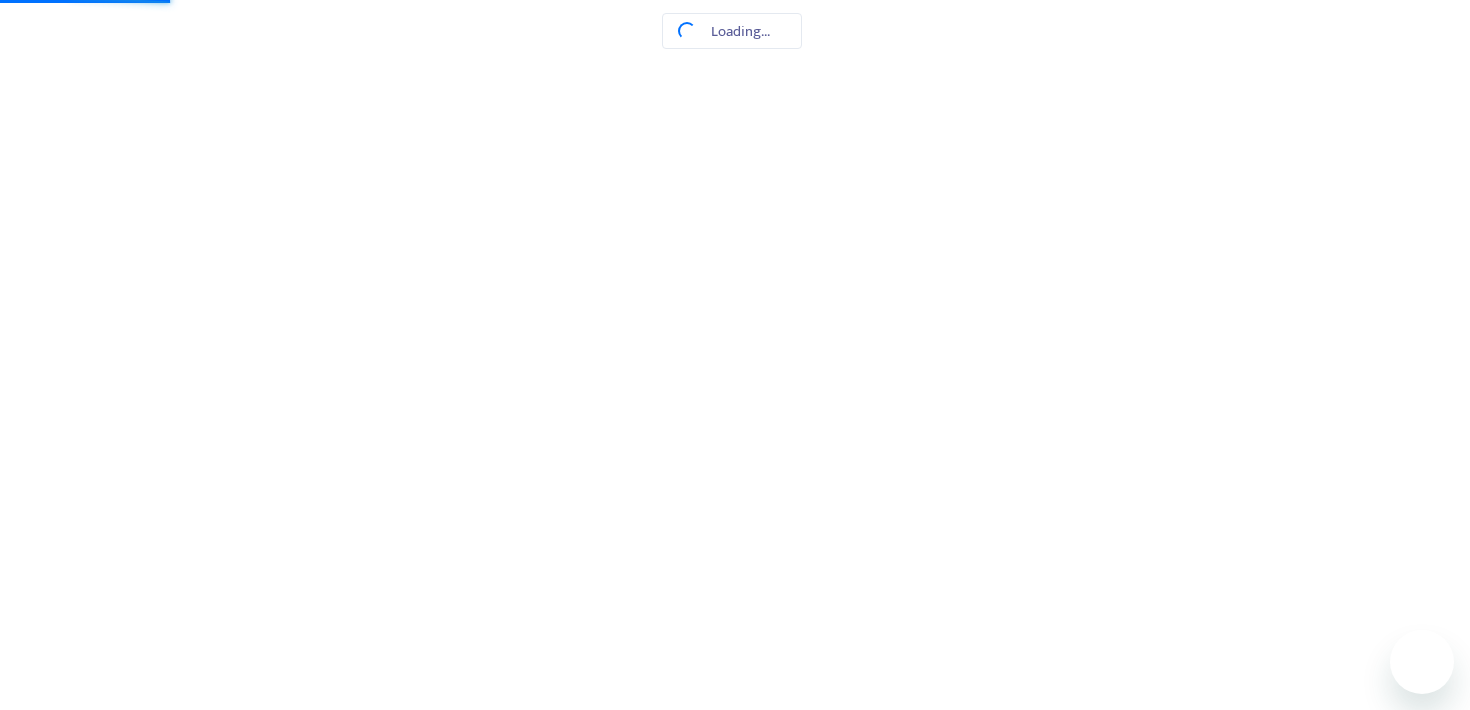 scroll, scrollTop: 0, scrollLeft: 0, axis: both 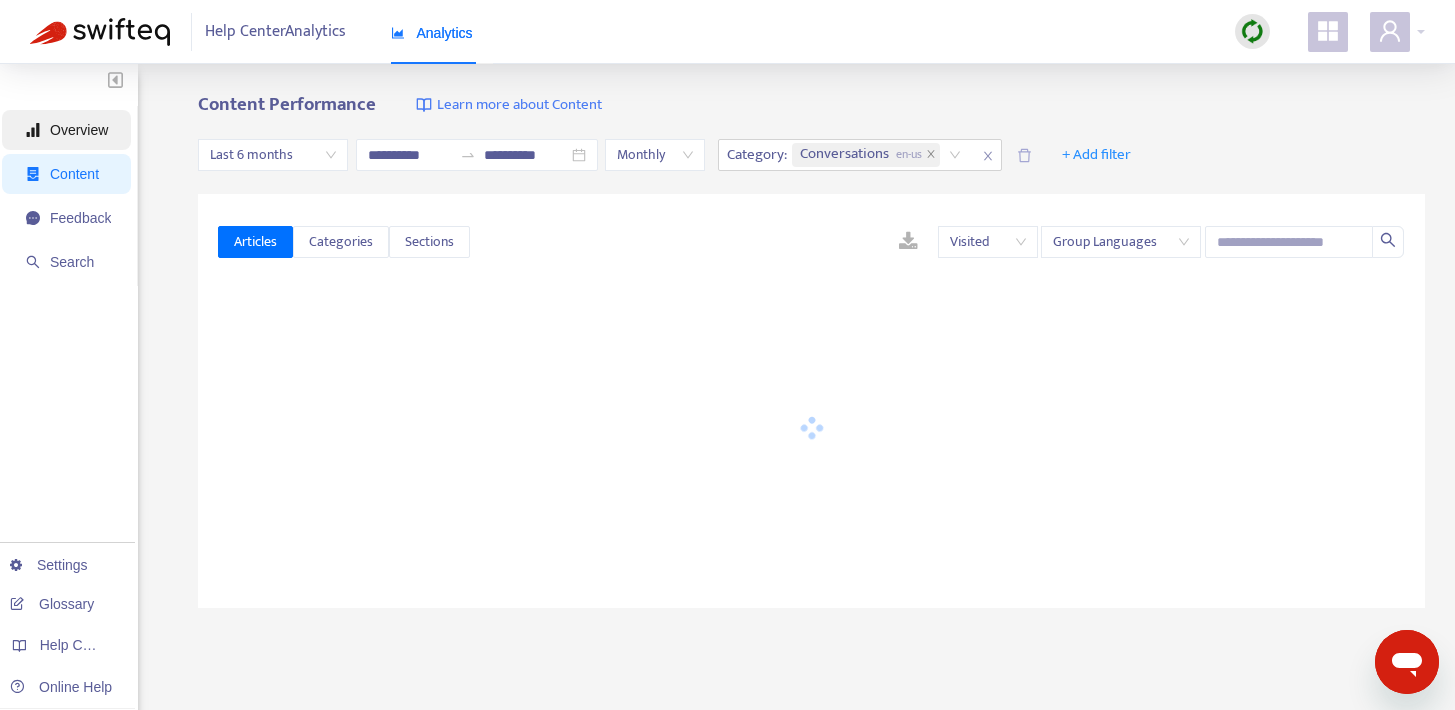 click on "Overview" at bounding box center [68, 130] 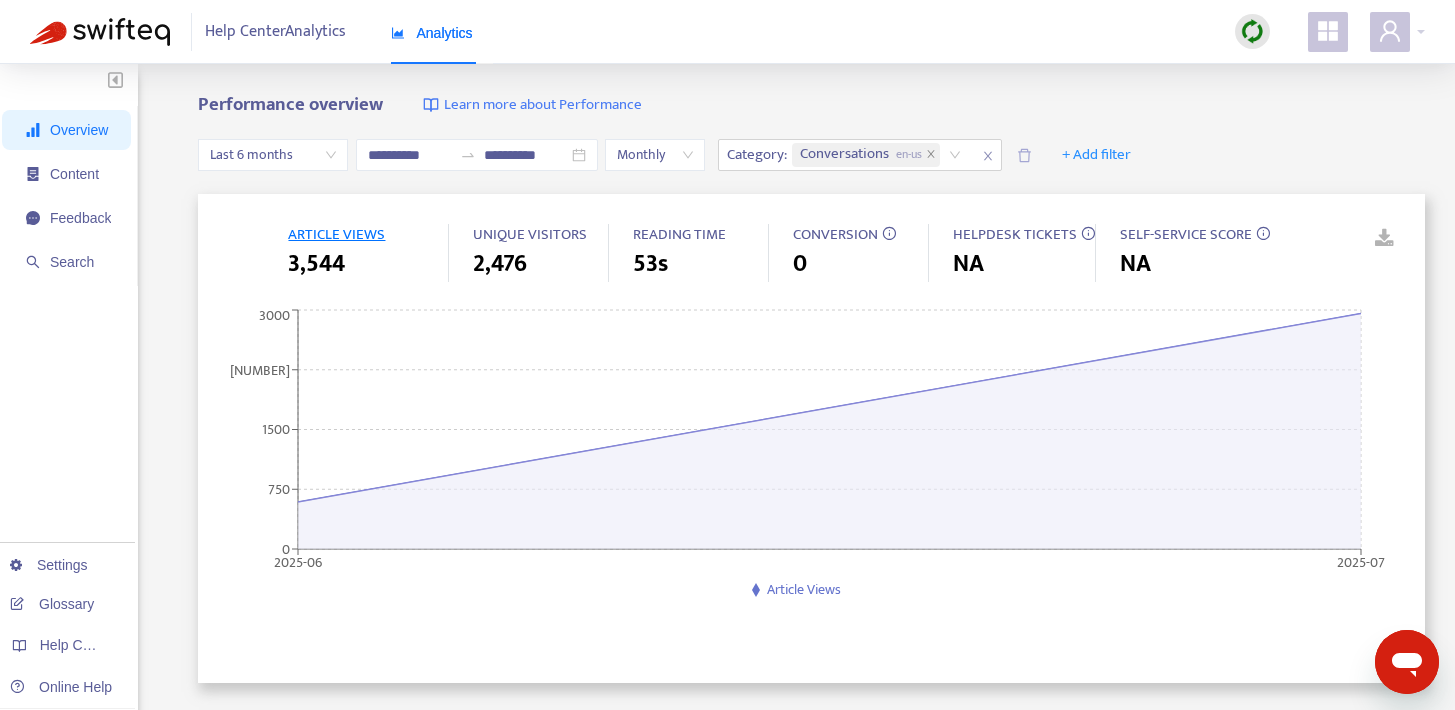 click on "Last 6 months" at bounding box center (273, 155) 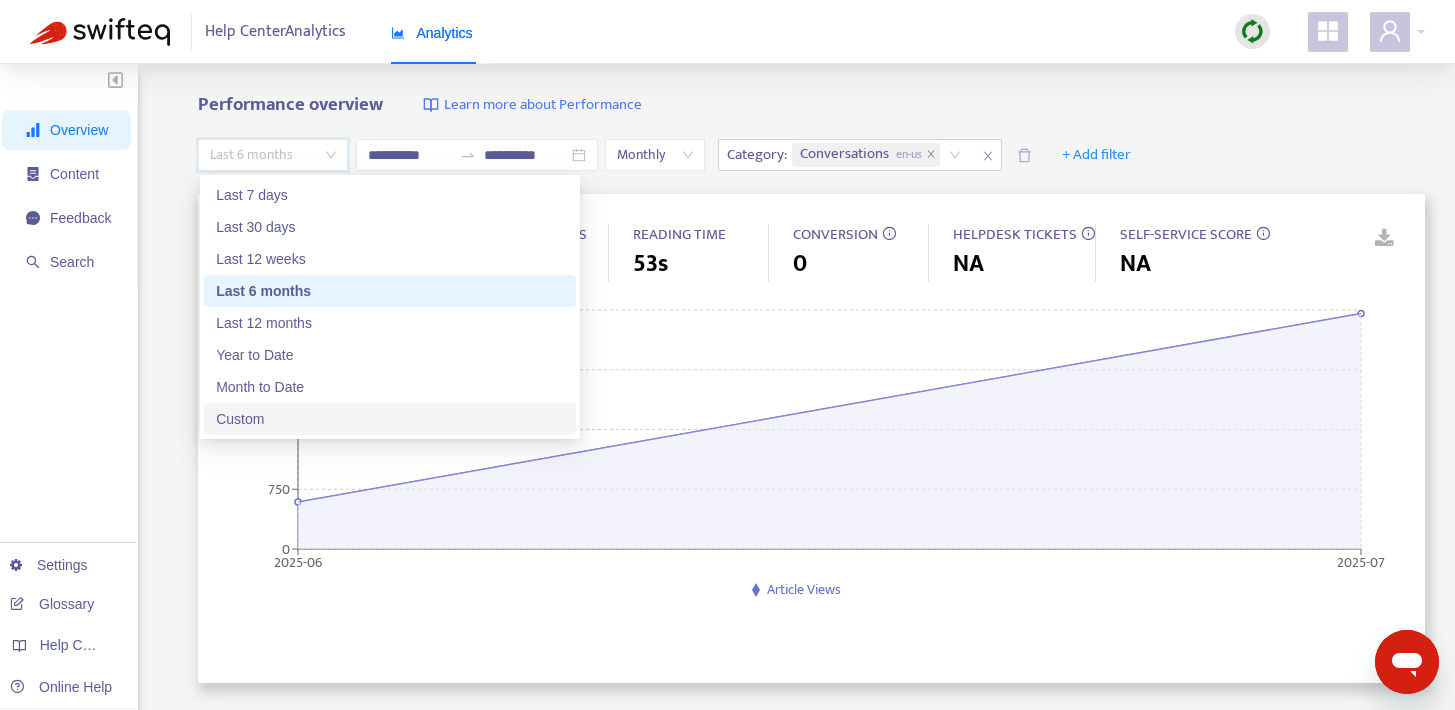 click on "Custom" at bounding box center [390, 419] 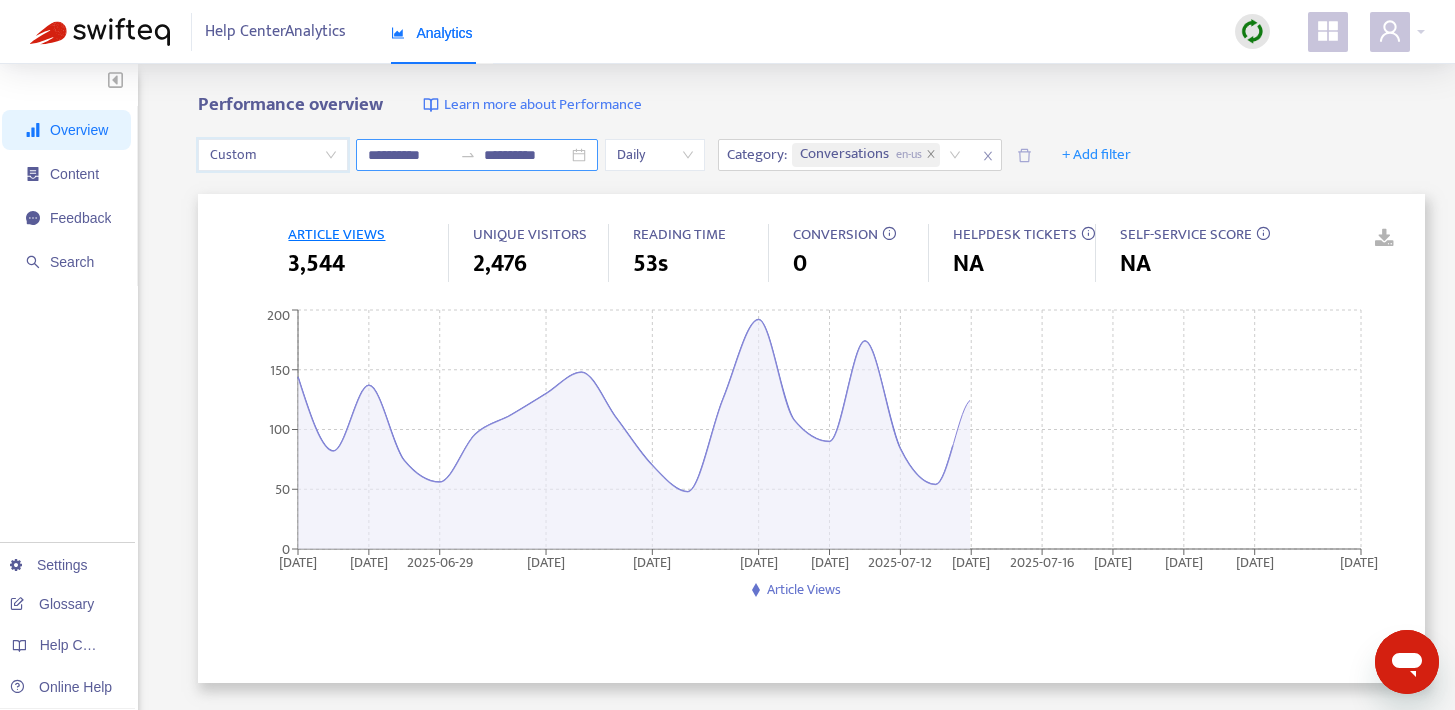 click on "**********" at bounding box center [410, 155] 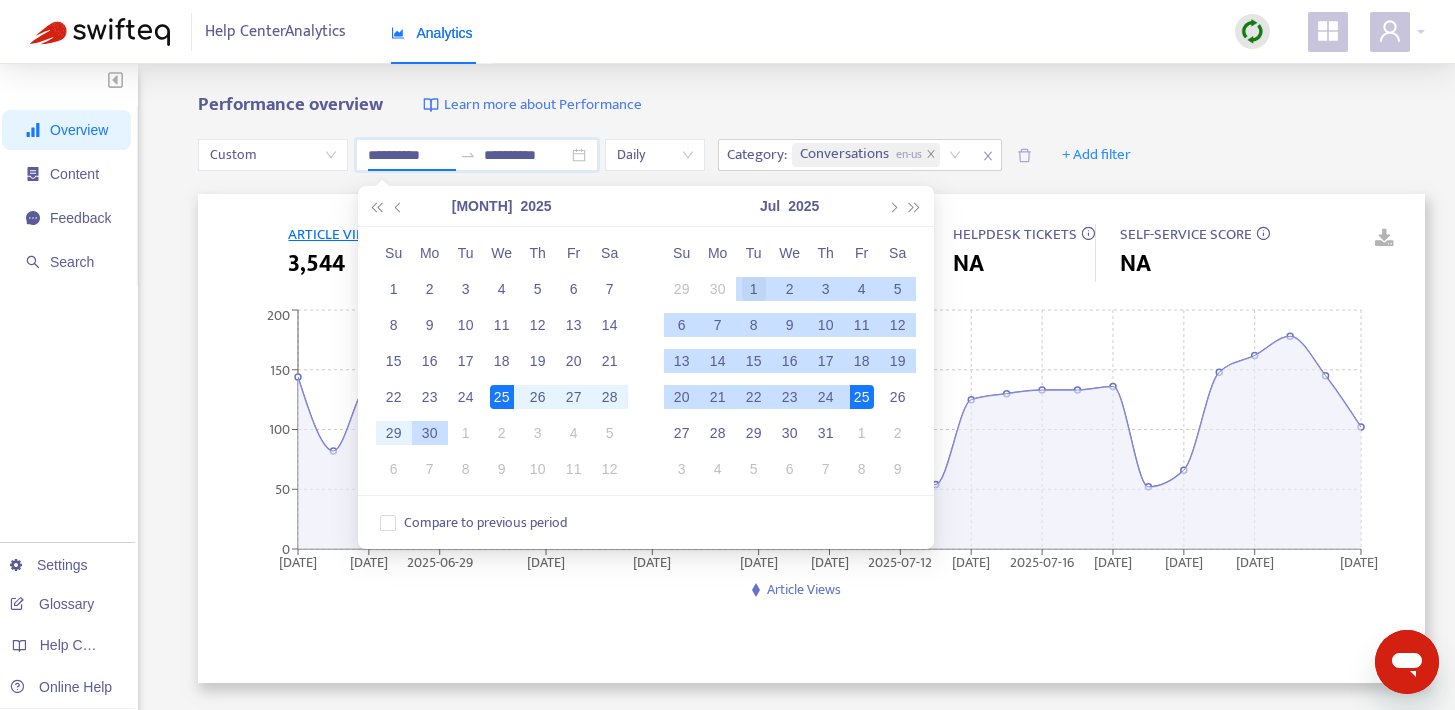 type on "**********" 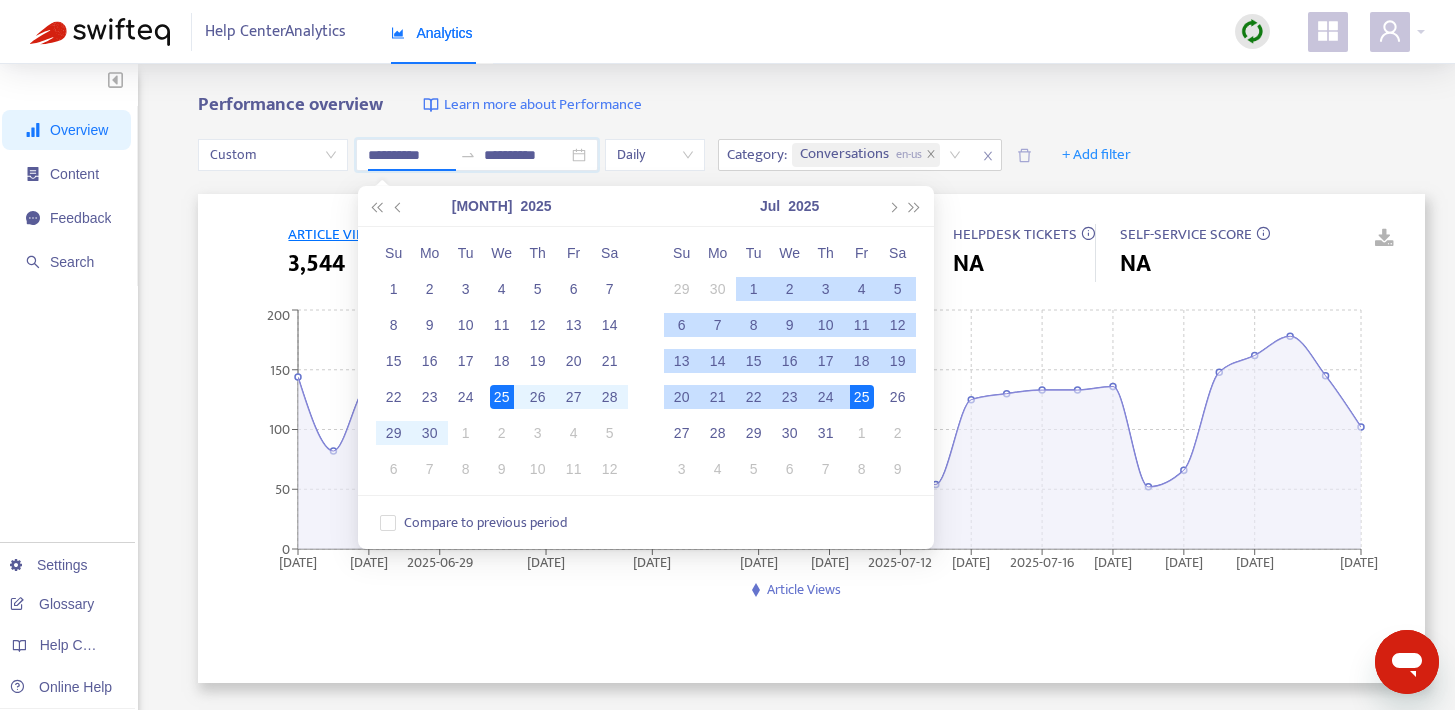 click on "1" at bounding box center (754, 289) 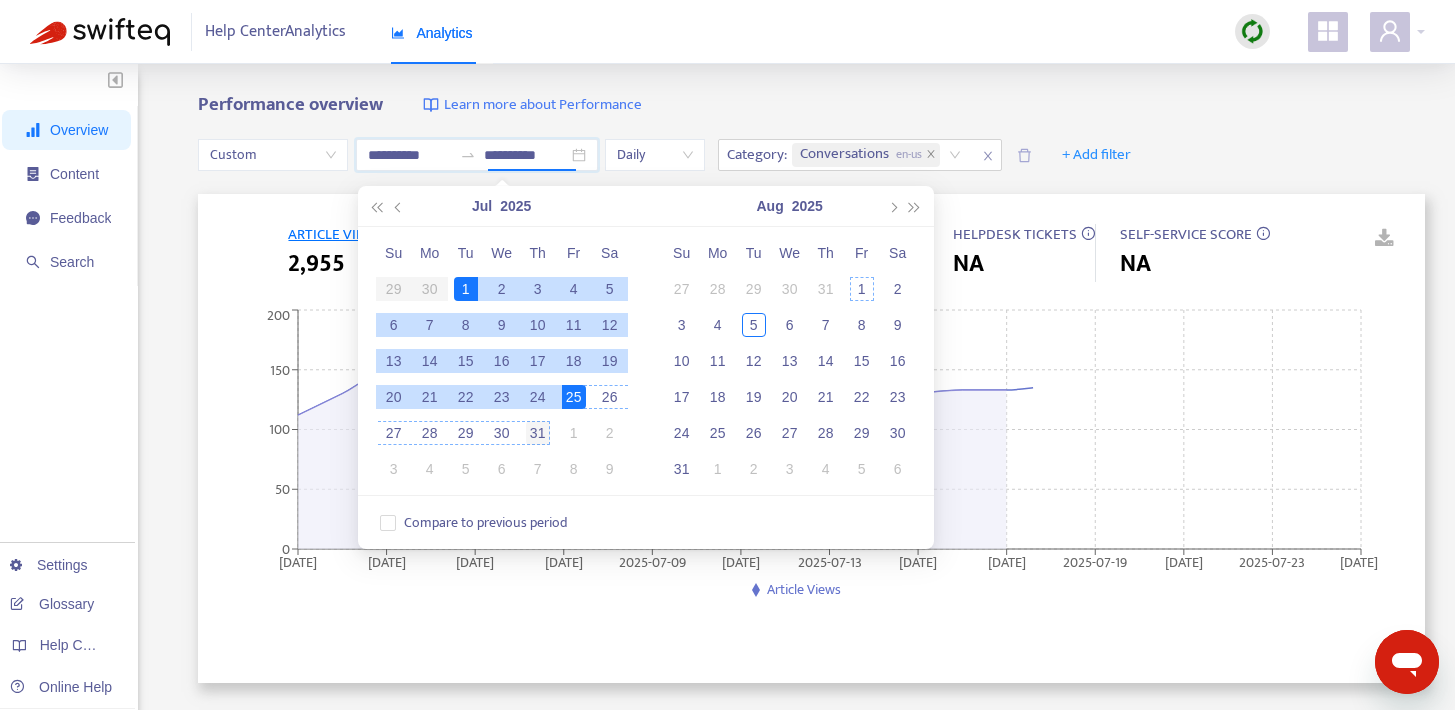type on "**********" 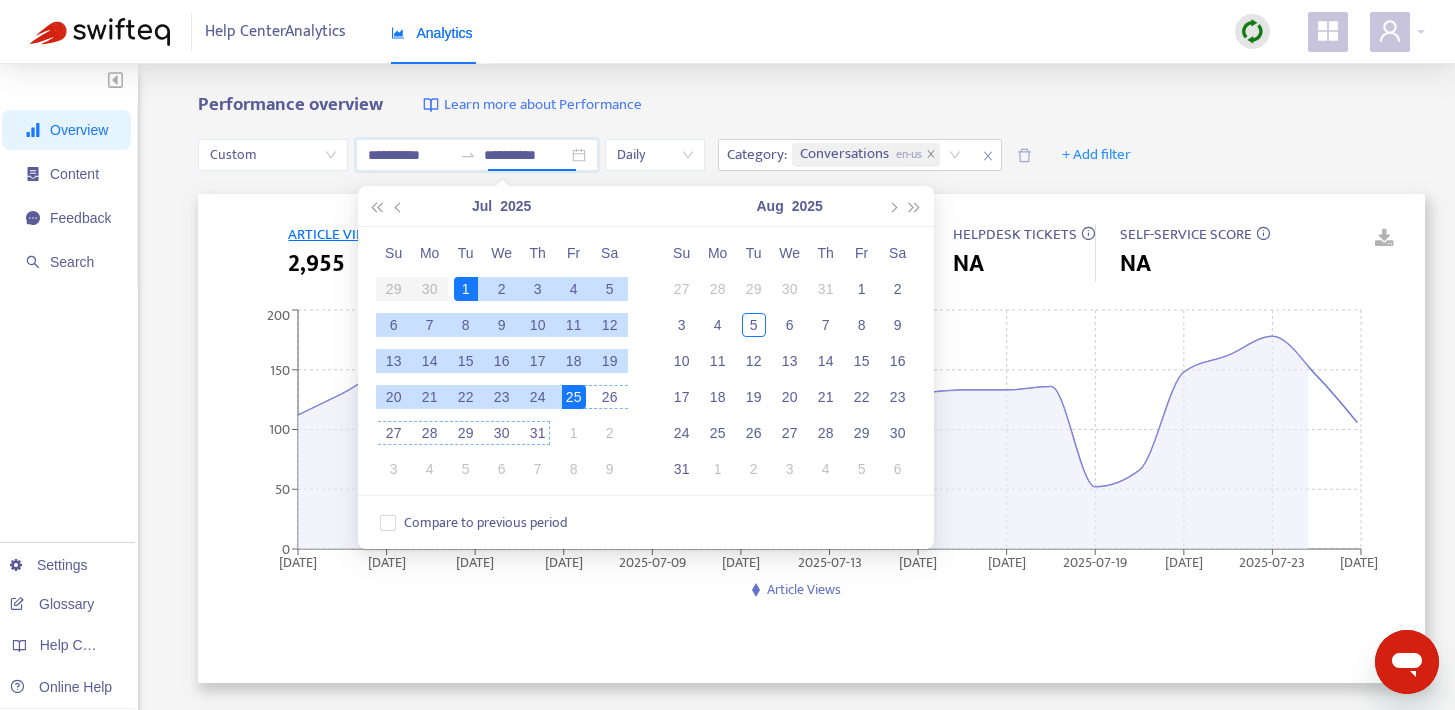 click on "31" at bounding box center [538, 433] 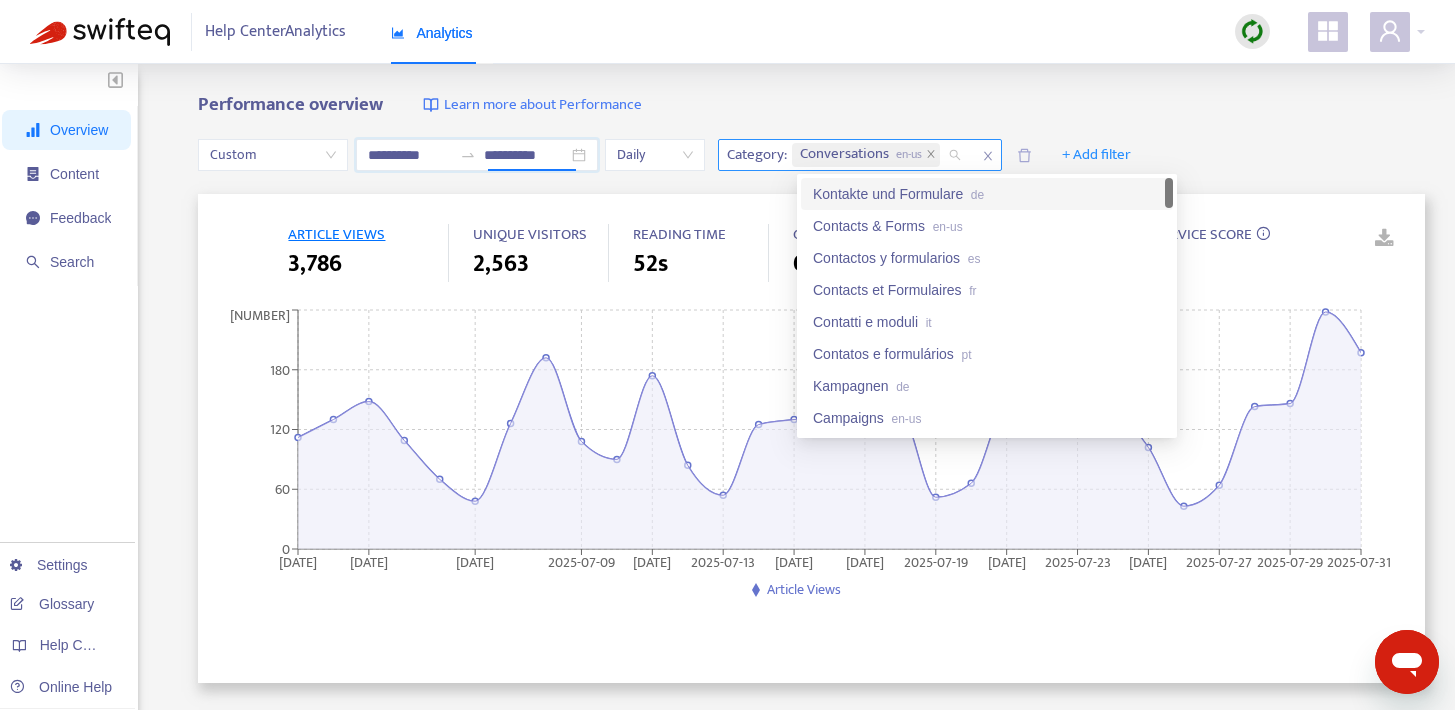 click on "Conversations   en-us" at bounding box center [866, 155] 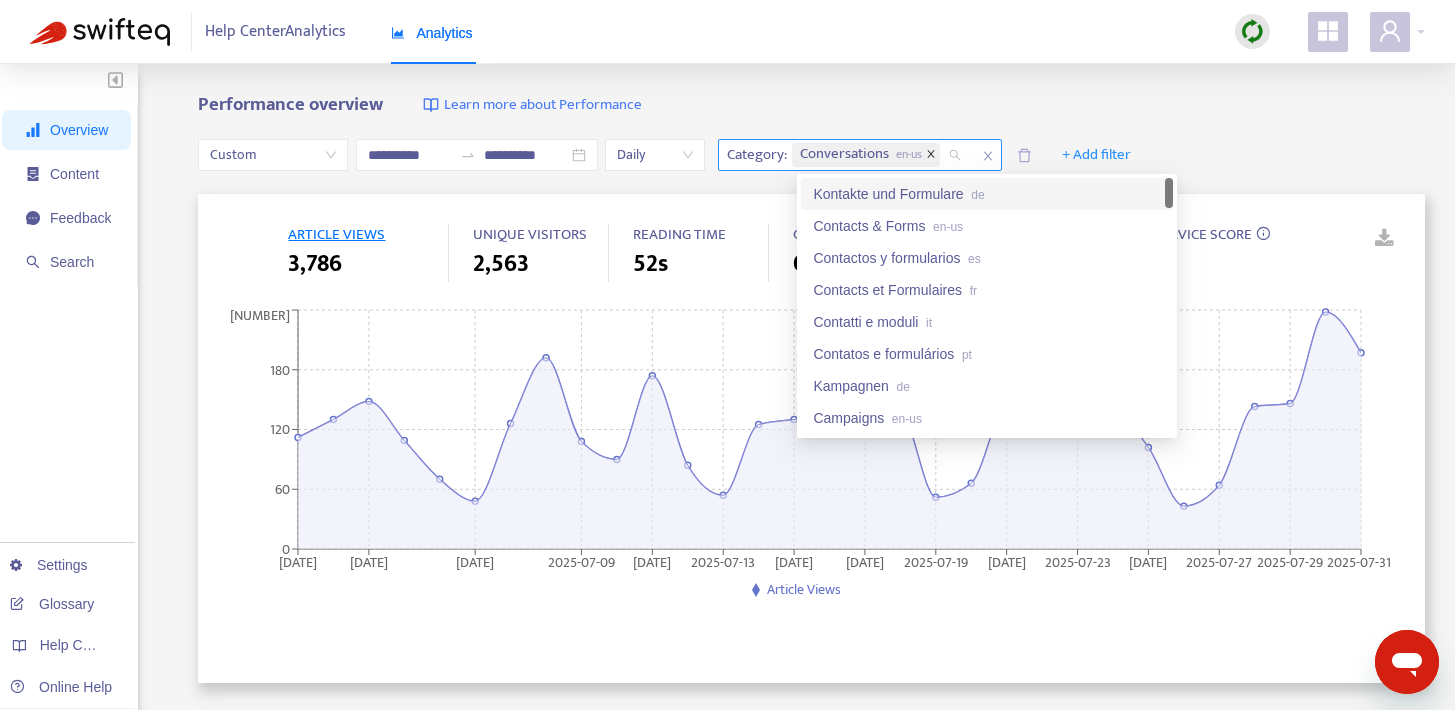 click 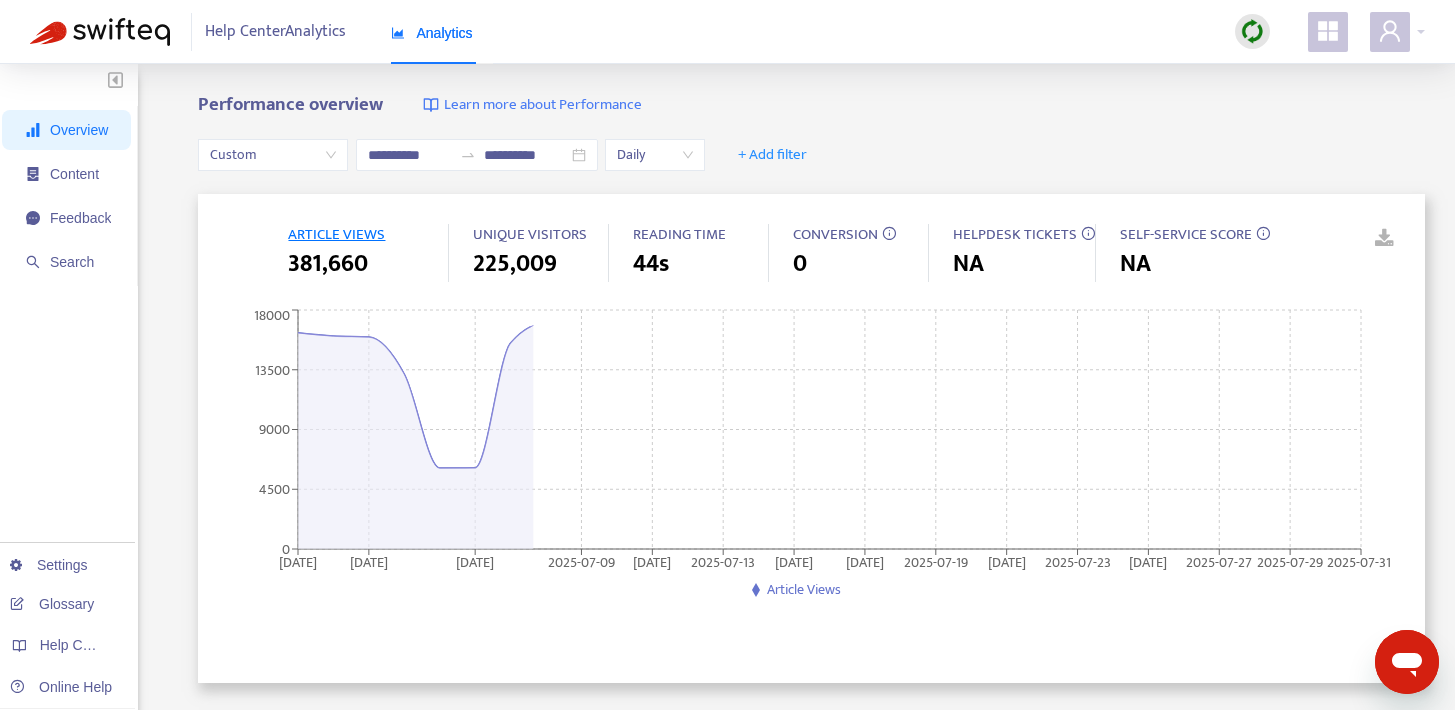 click on "Performance overview Learn more about Performance" at bounding box center [811, 105] 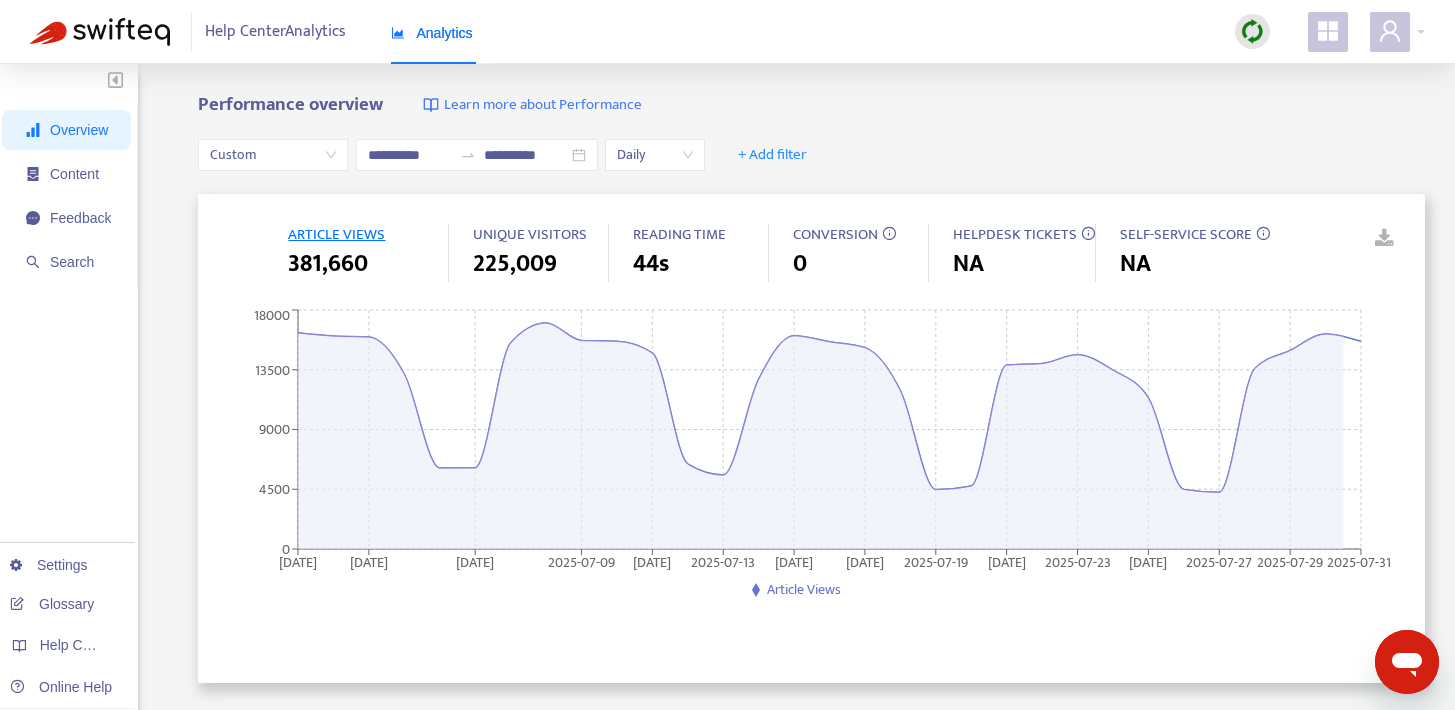 click on "Performance overview Learn more about Performance" at bounding box center (811, 105) 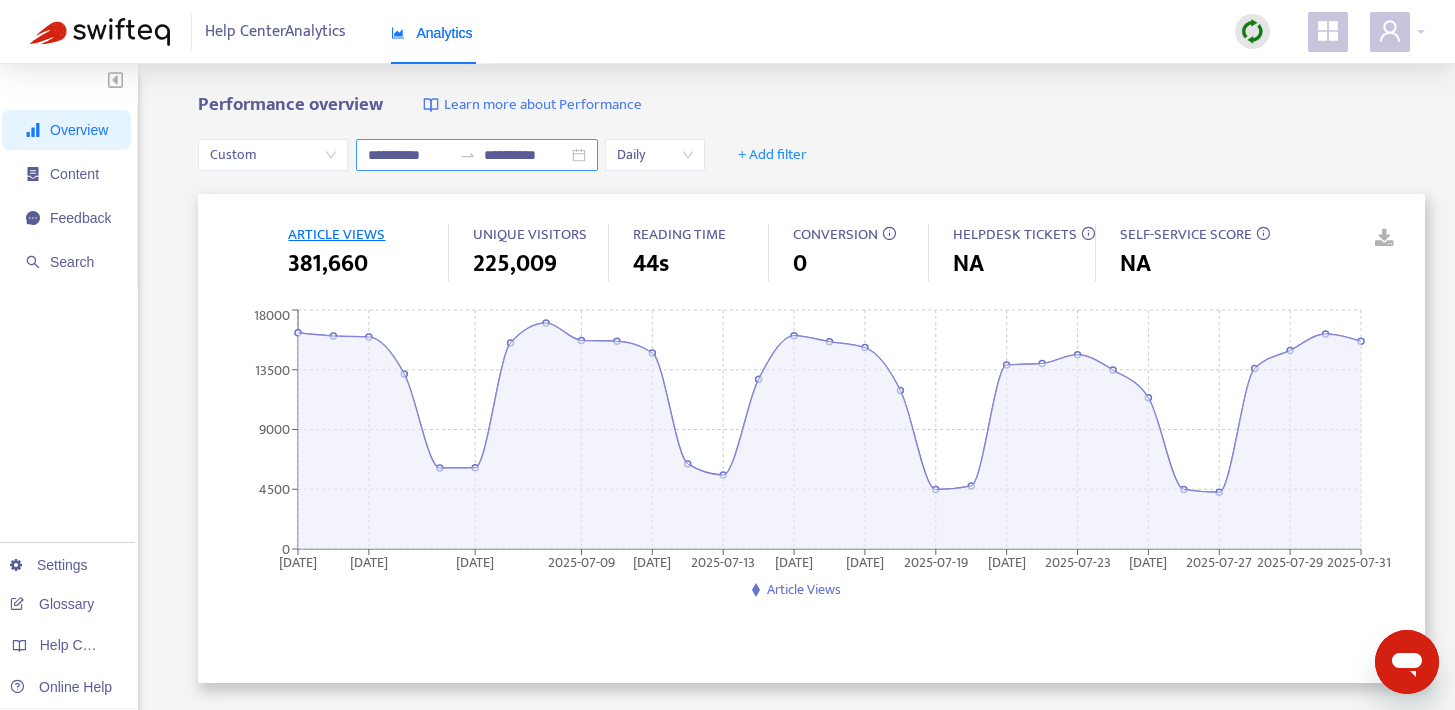 click at bounding box center (468, 155) 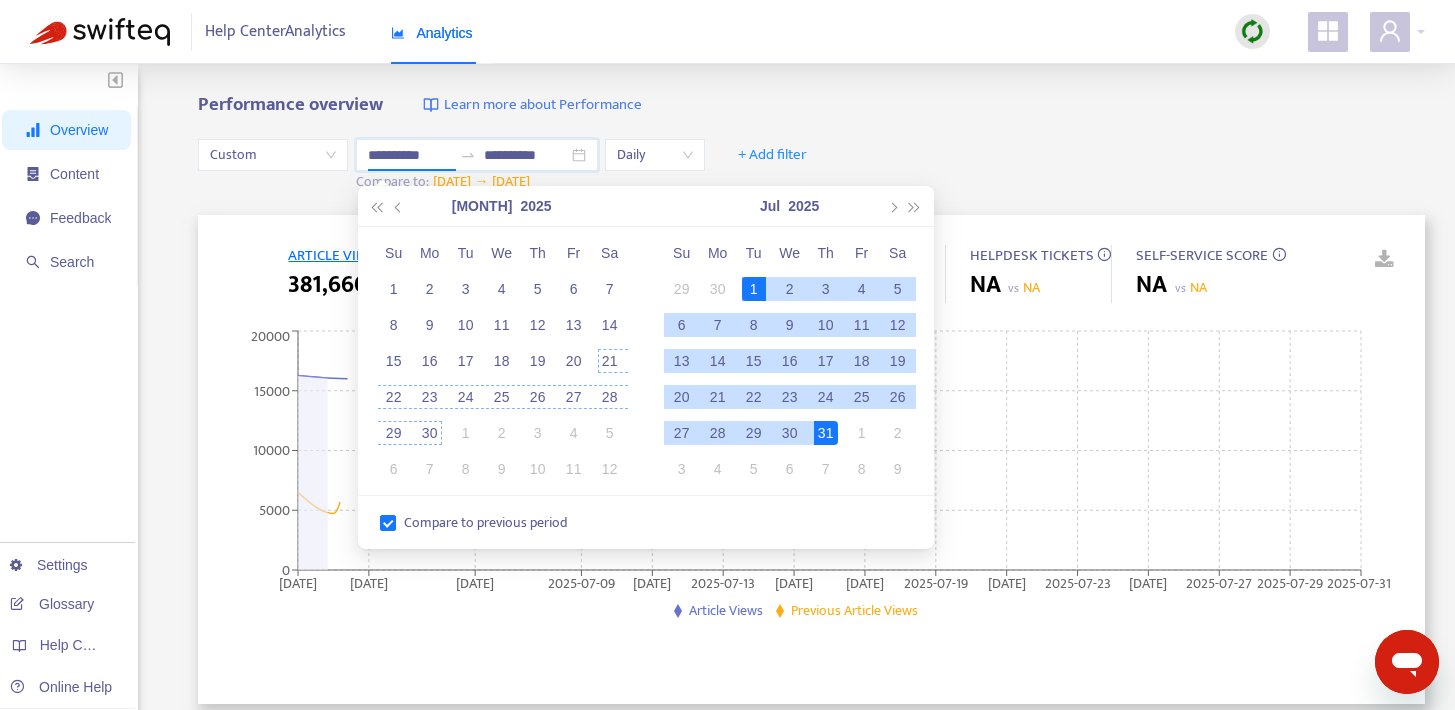 type on "**********" 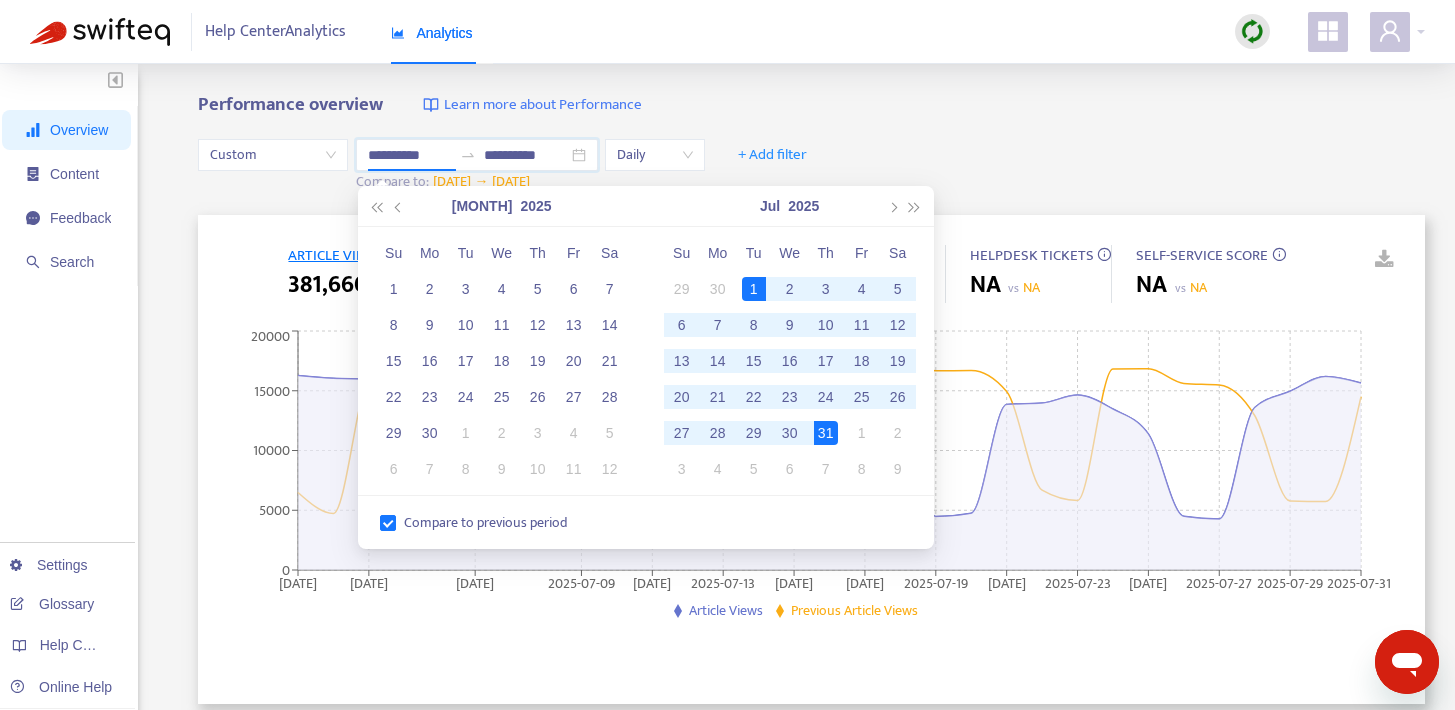 click on "**********" at bounding box center [811, 166] 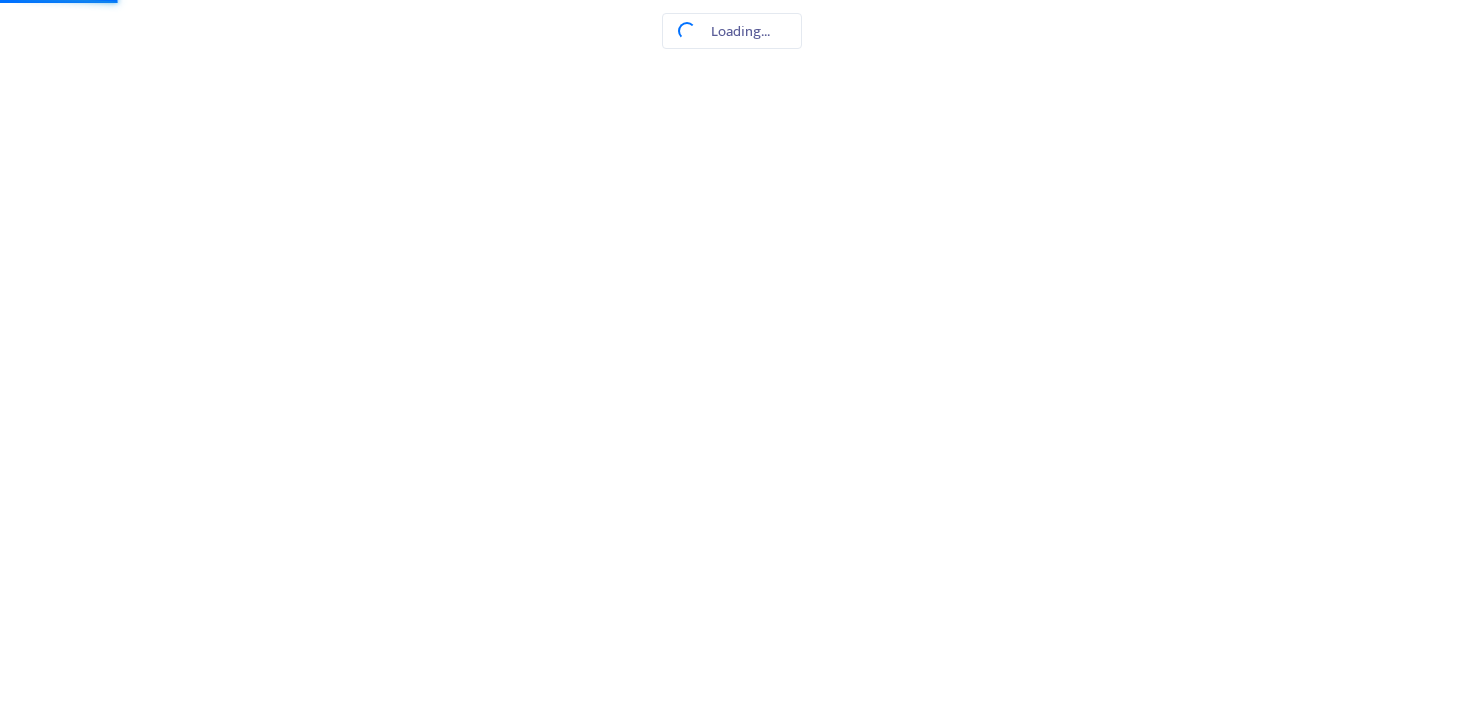 scroll, scrollTop: 0, scrollLeft: 0, axis: both 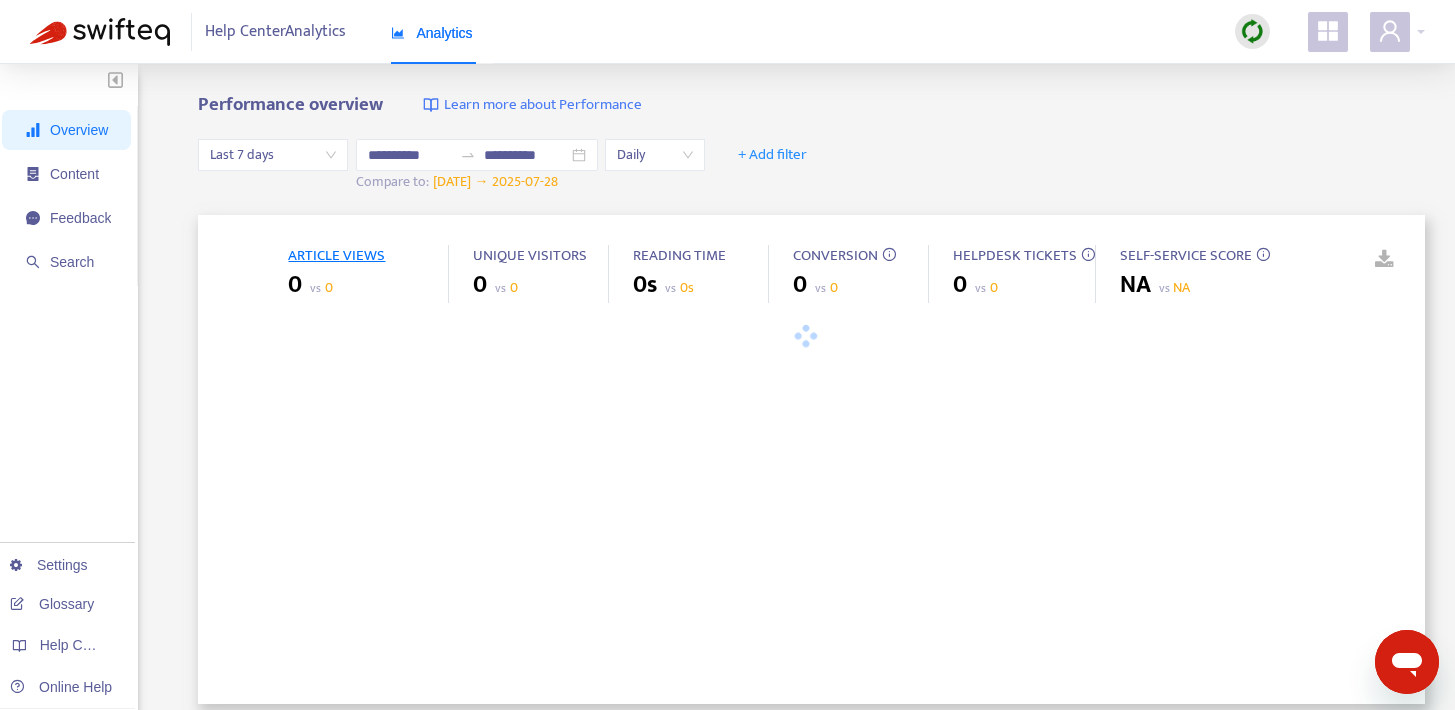 type on "**********" 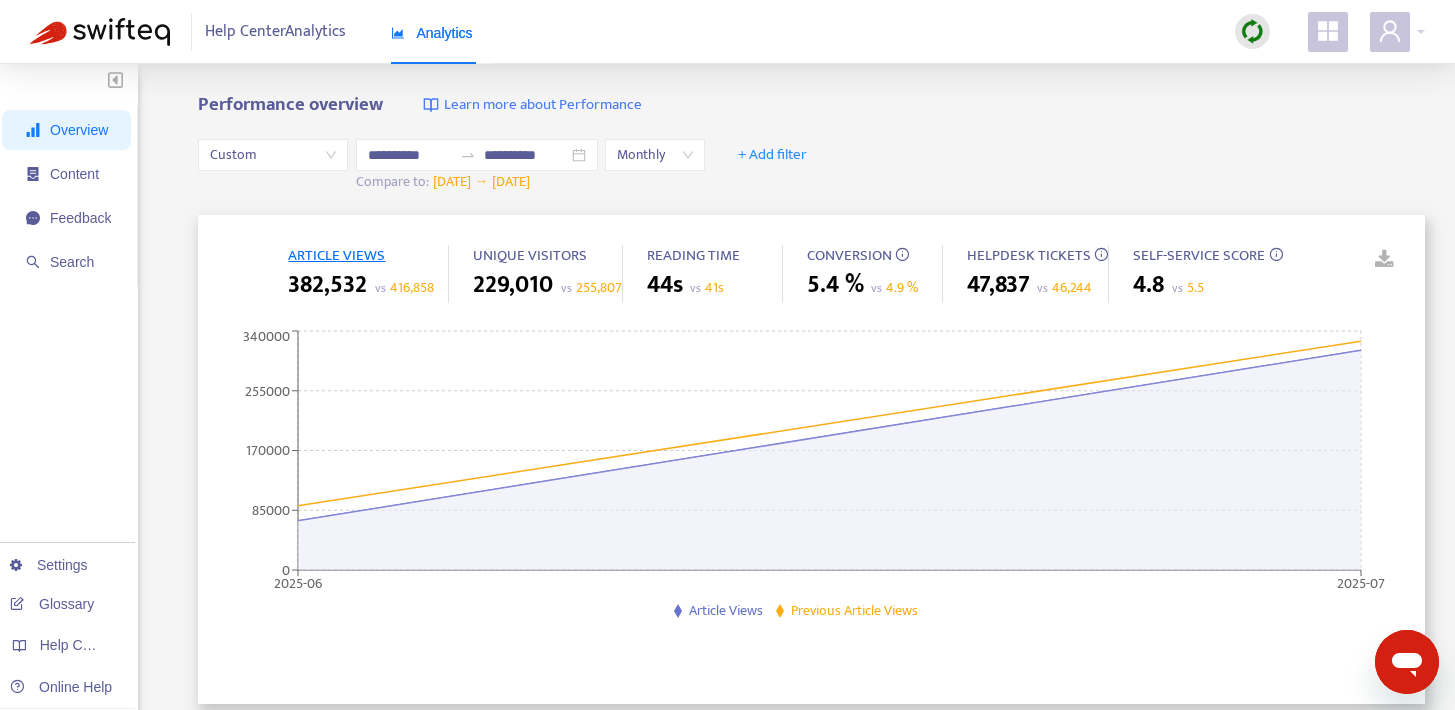 click on "ARTICLE VIEWS" at bounding box center (336, 255) 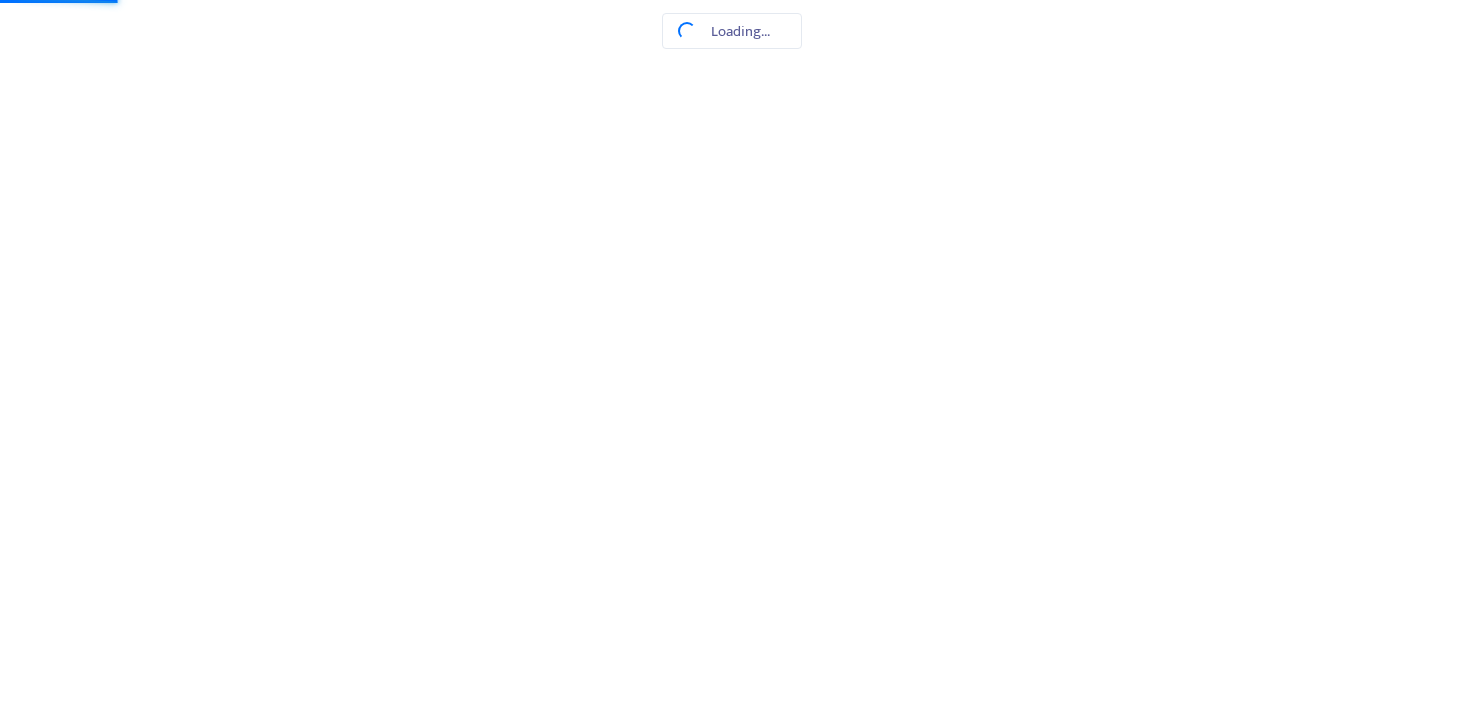 scroll, scrollTop: 0, scrollLeft: 0, axis: both 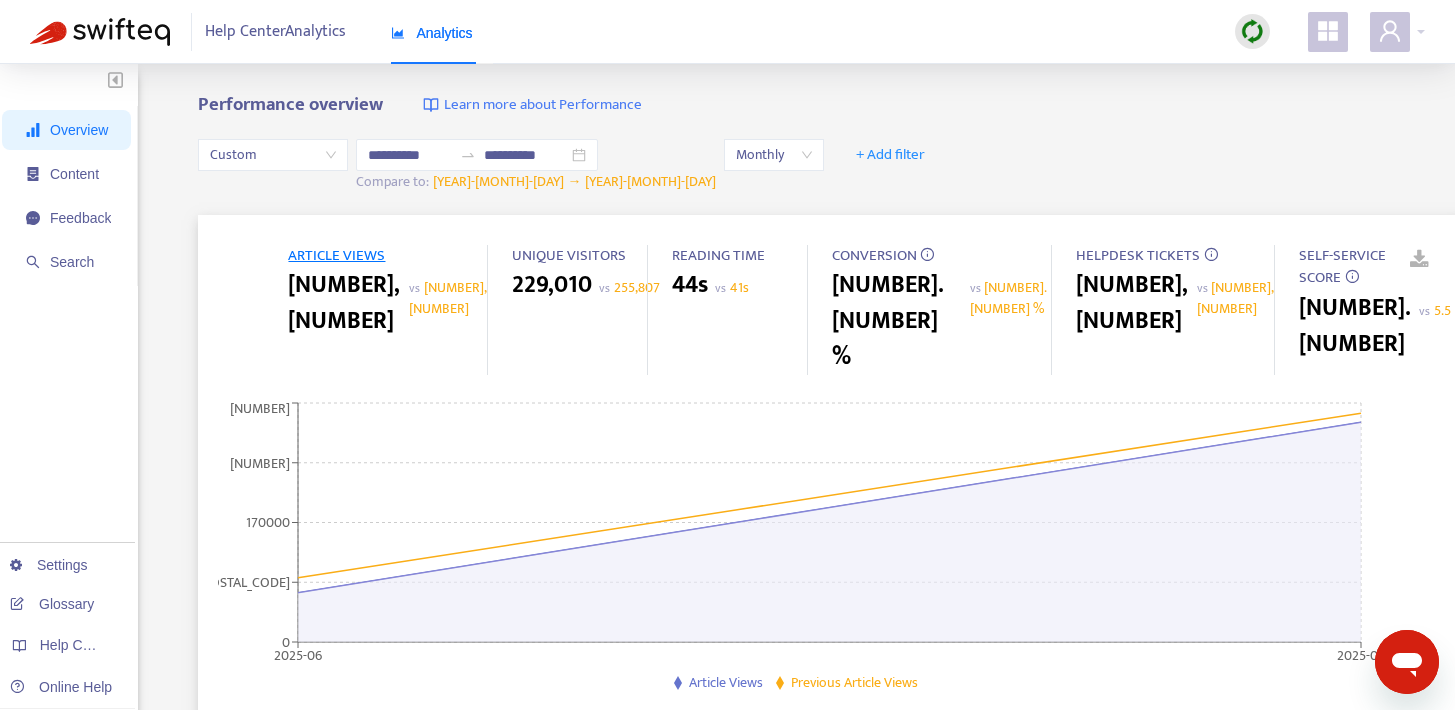 click on "Overview" at bounding box center (68, 130) 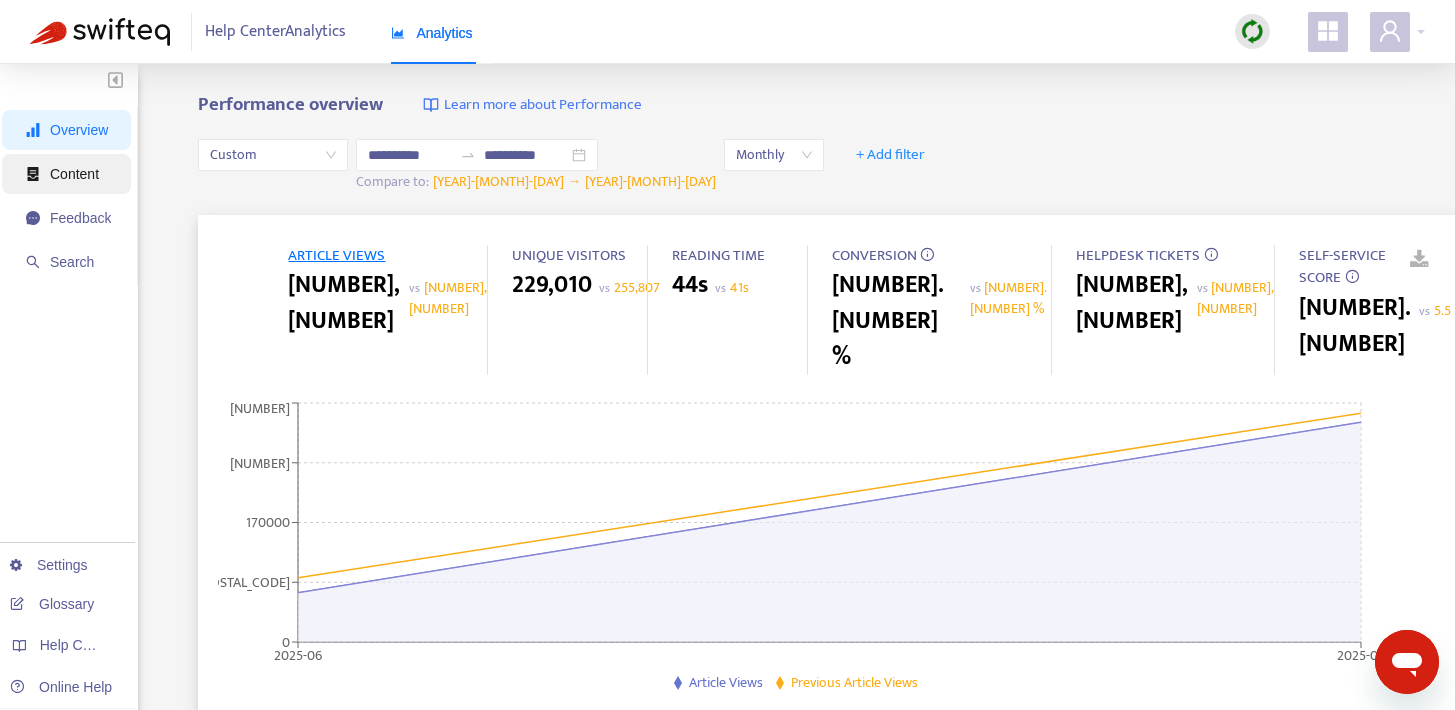 click on "Content" at bounding box center [74, 174] 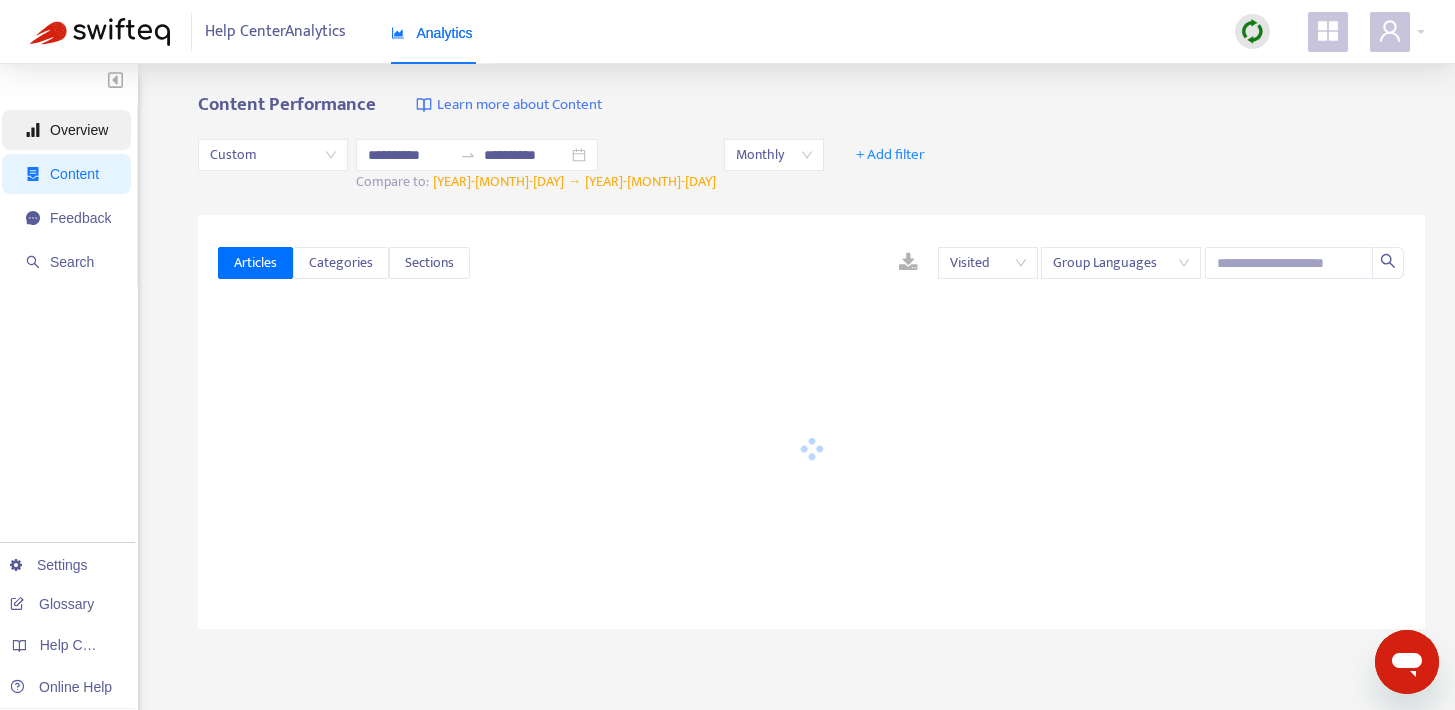 click on "Overview" at bounding box center [79, 130] 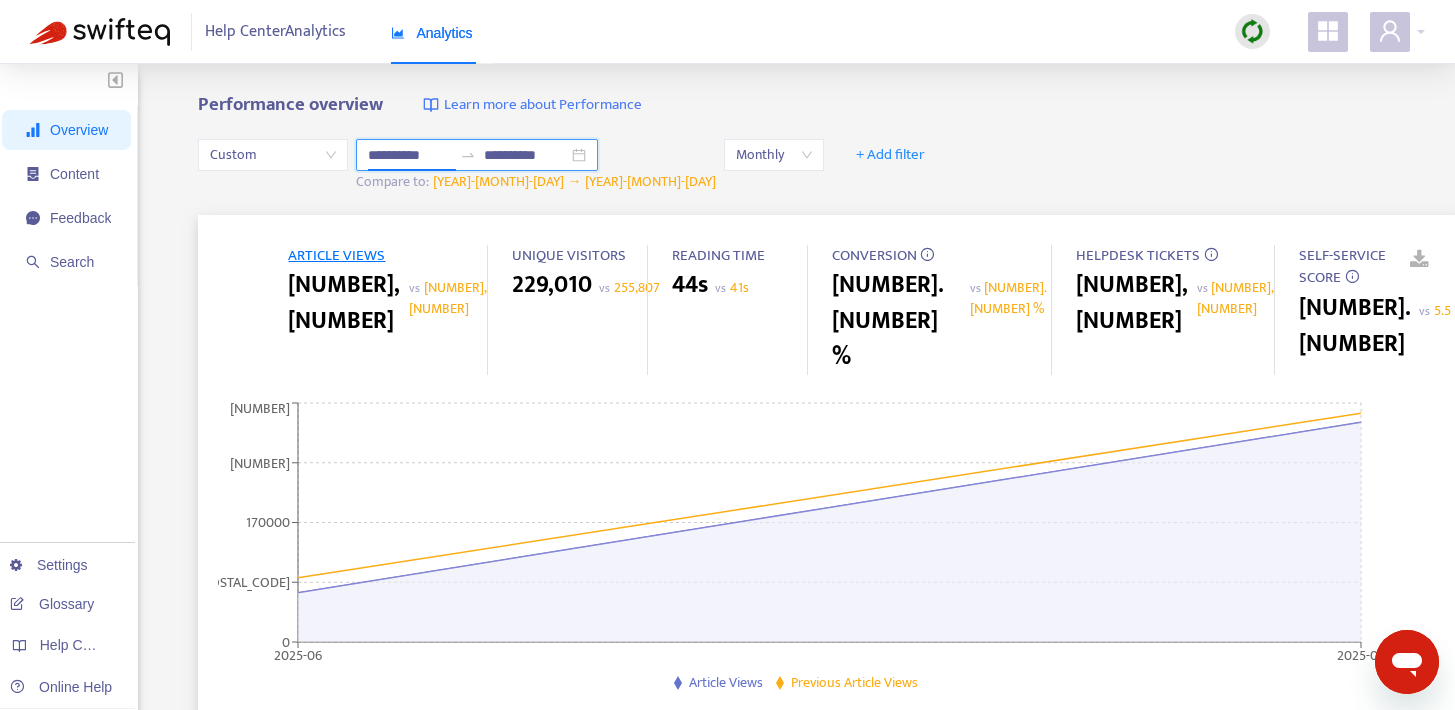 click on "**********" at bounding box center [410, 155] 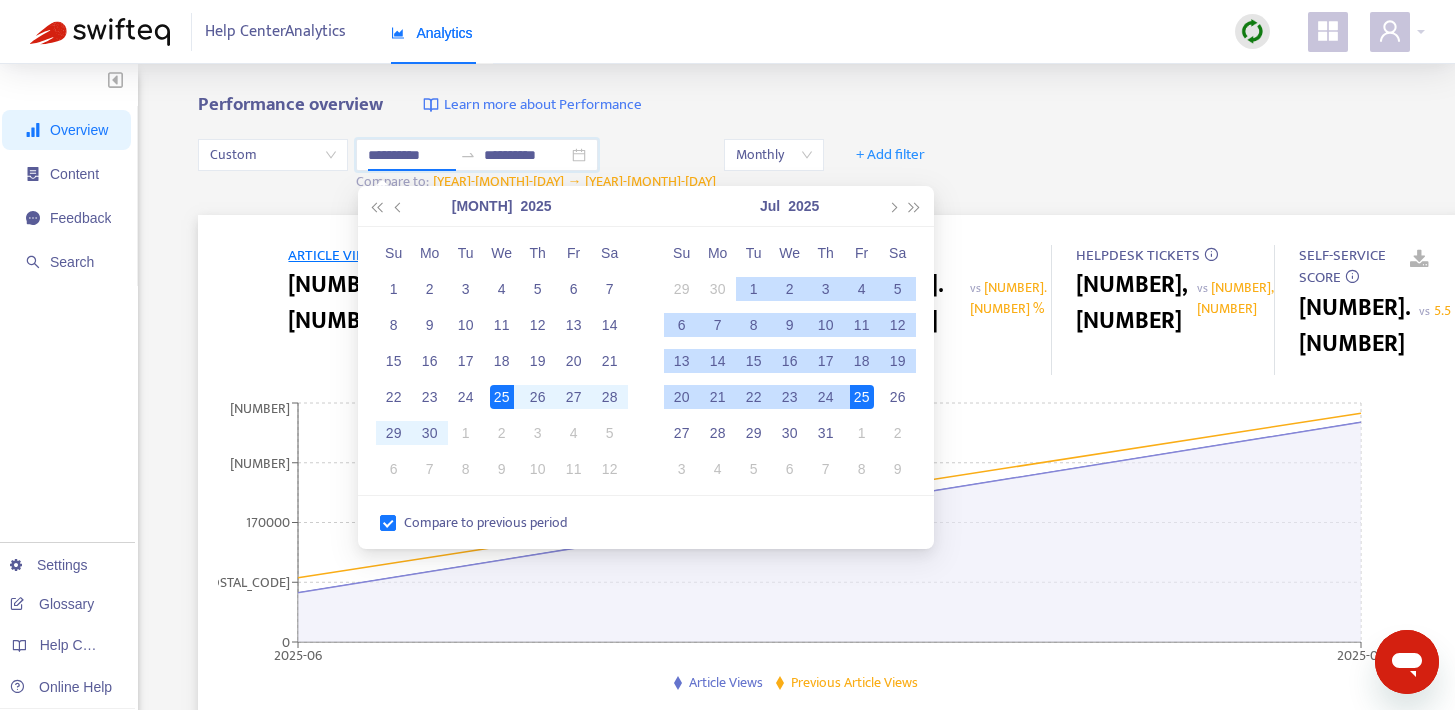 type on "**********" 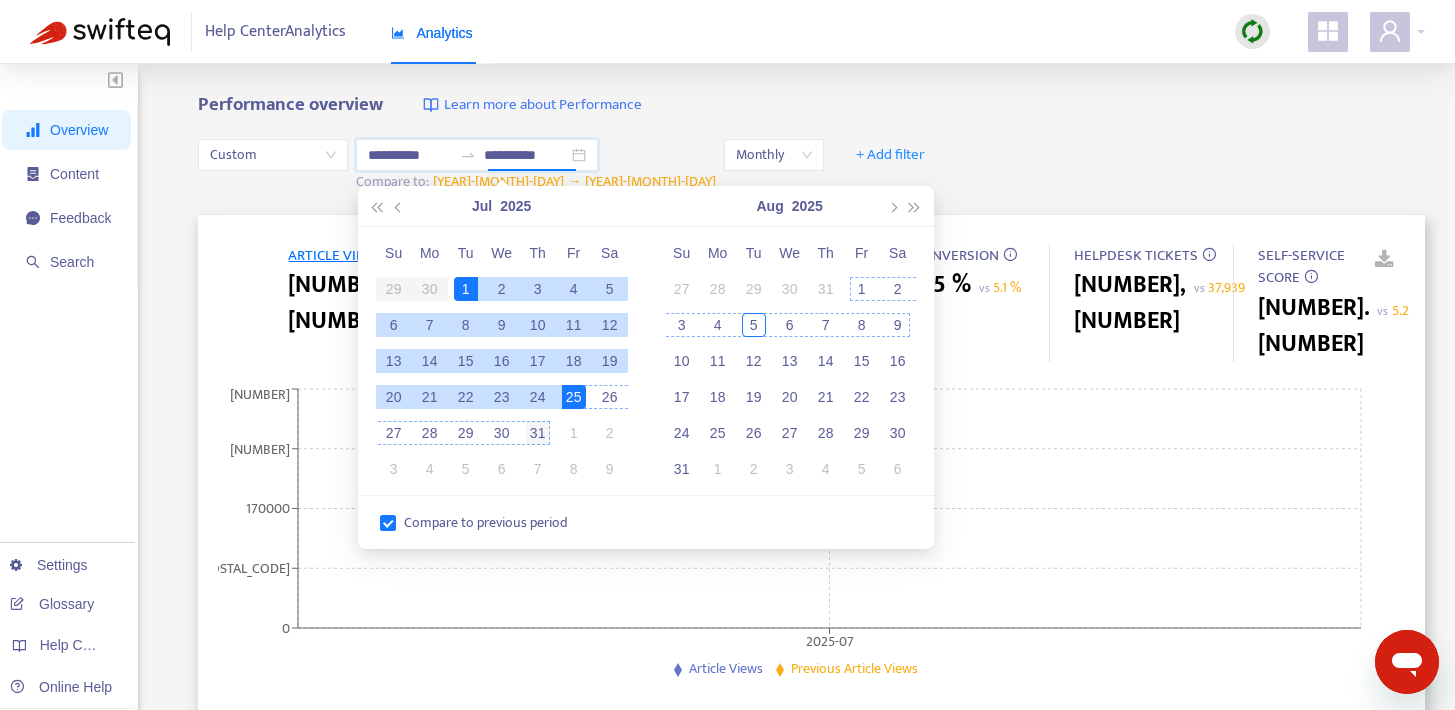 type on "**********" 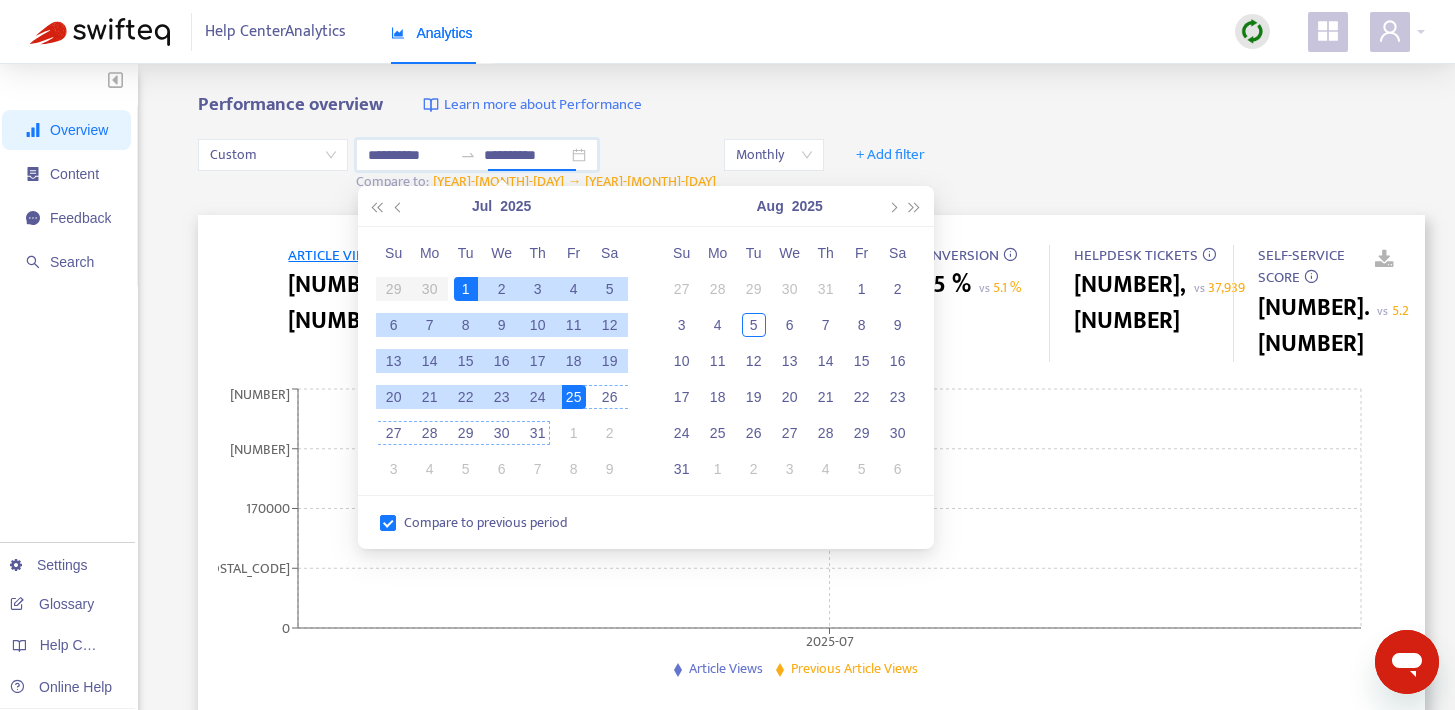 click on "31" at bounding box center (538, 433) 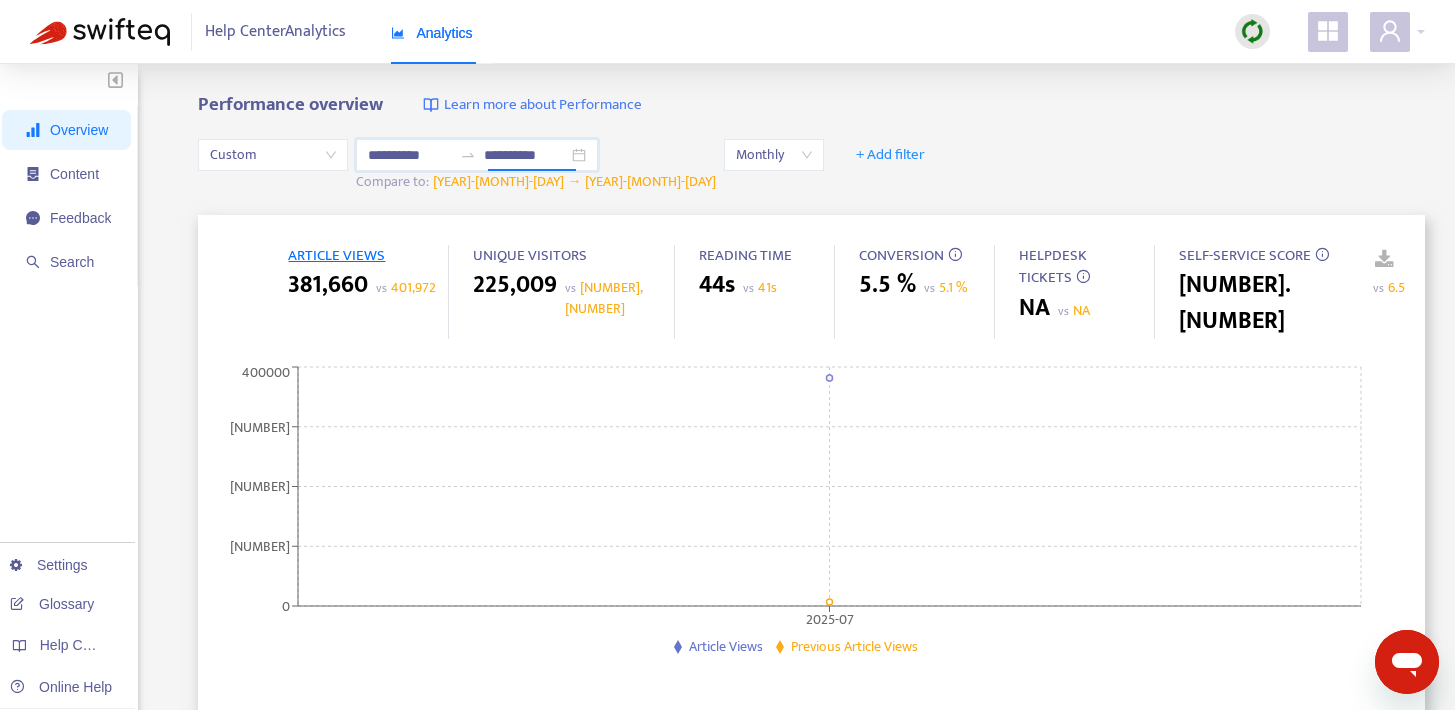 click on "**********" at bounding box center (811, 166) 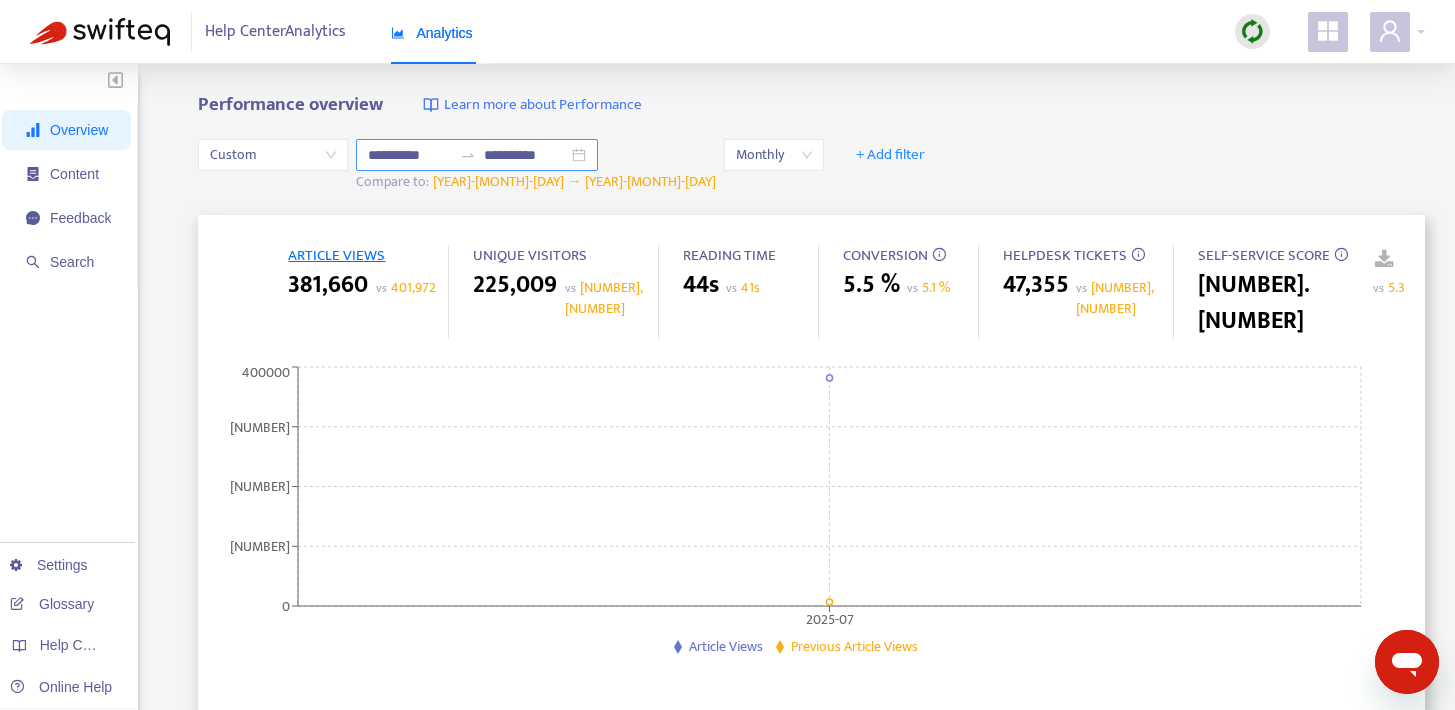 click at bounding box center (468, 155) 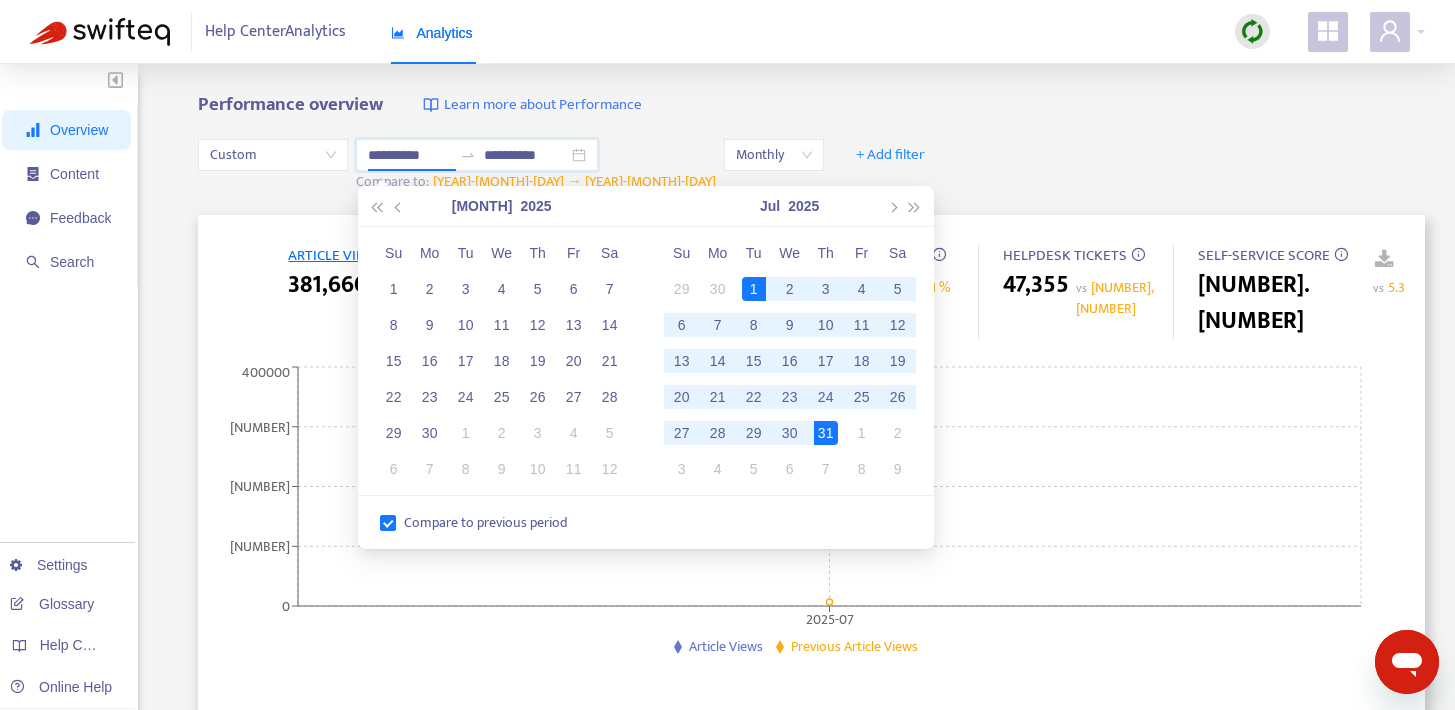 click on "Compare to previous period" at bounding box center [657, 522] 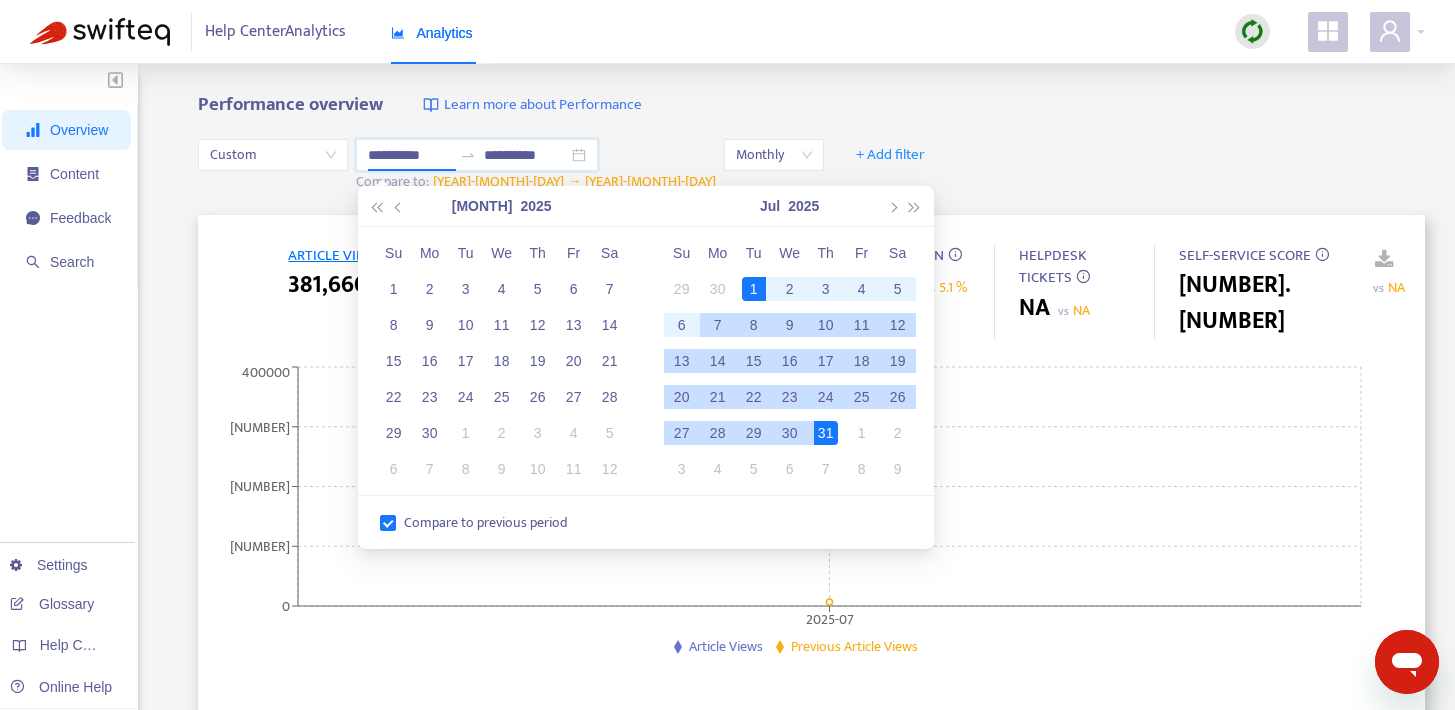 type on "**********" 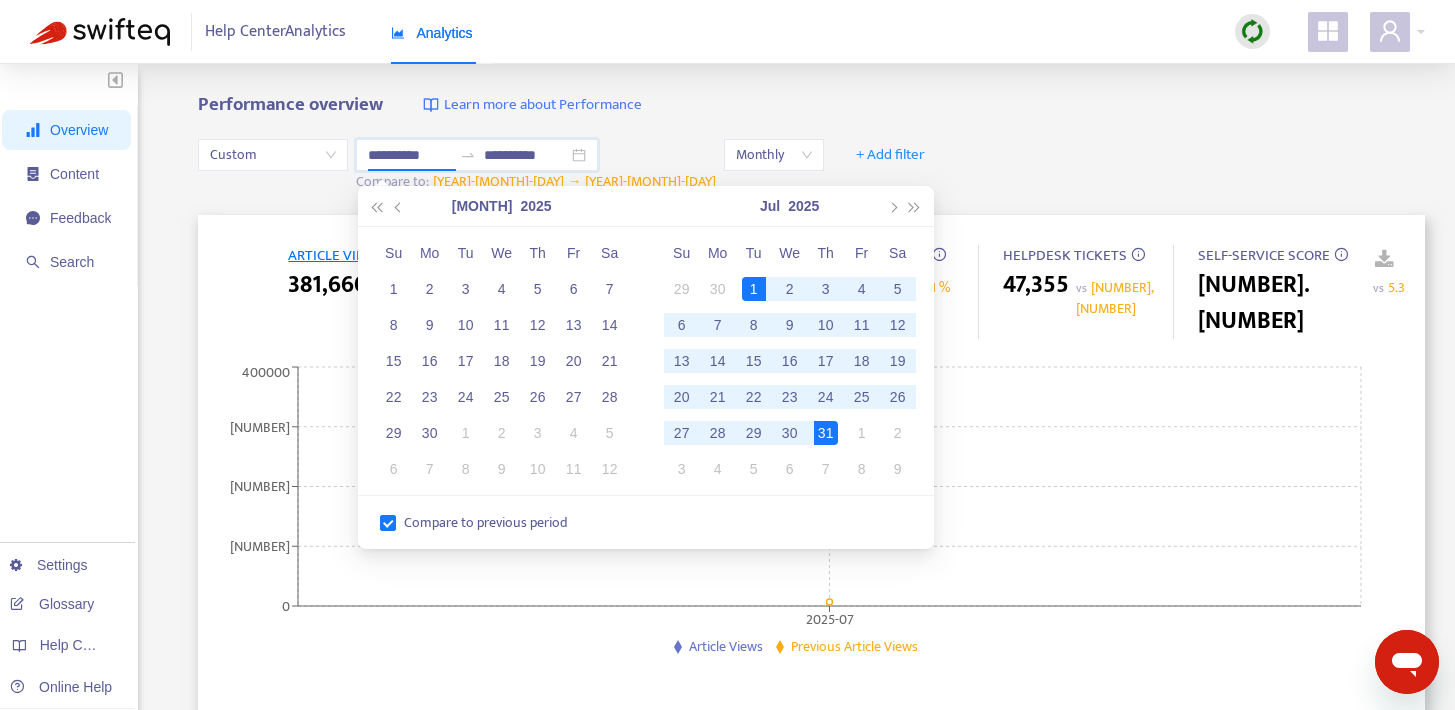 click on "Help Center  Analytics Analytics" at bounding box center (727, 32) 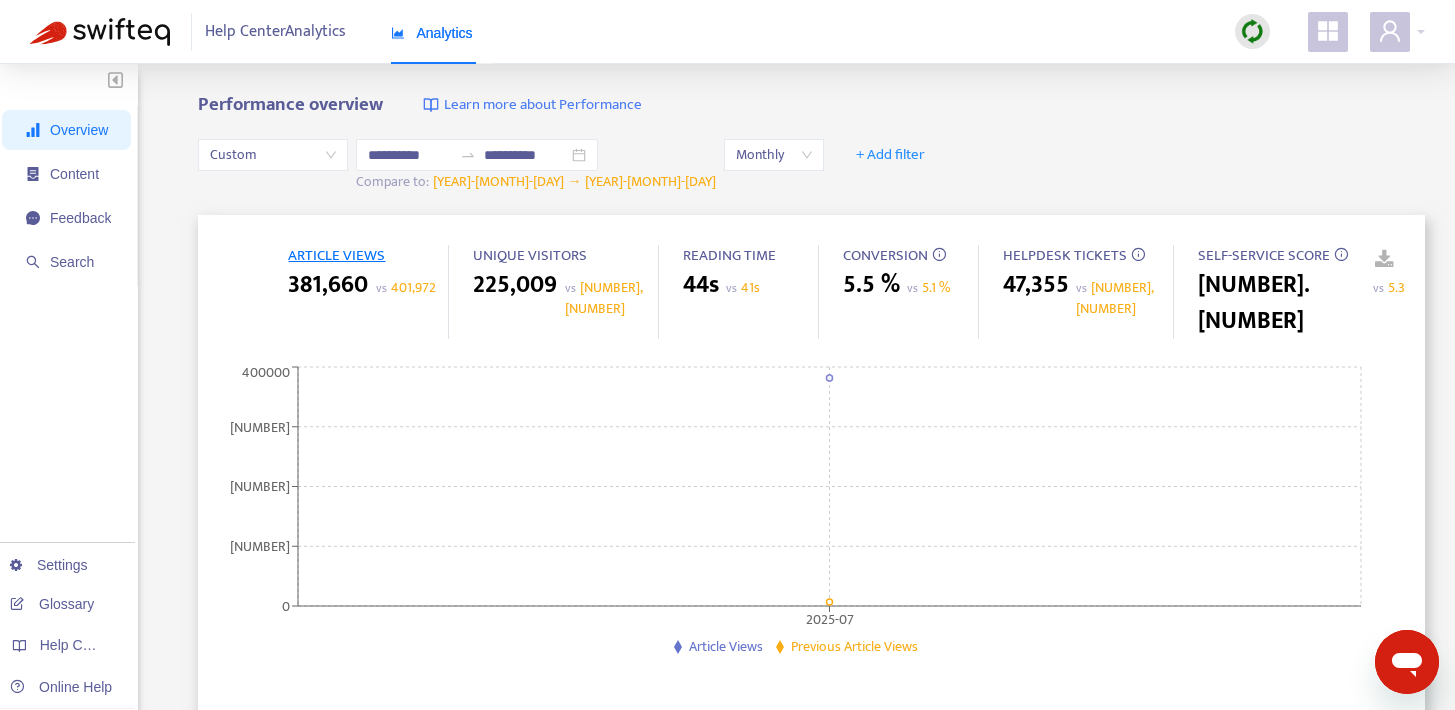 click on "Monthly" at bounding box center (774, 155) 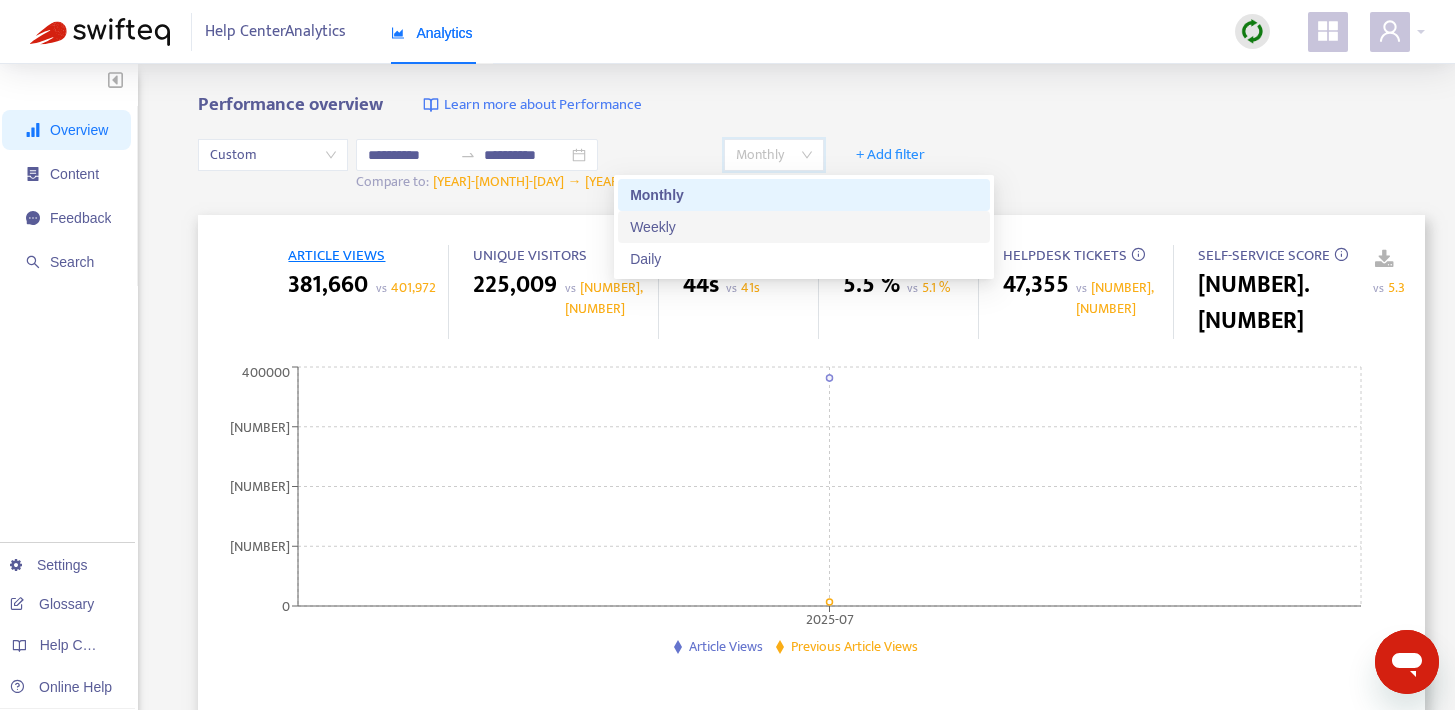 click on "Weekly" at bounding box center (804, 227) 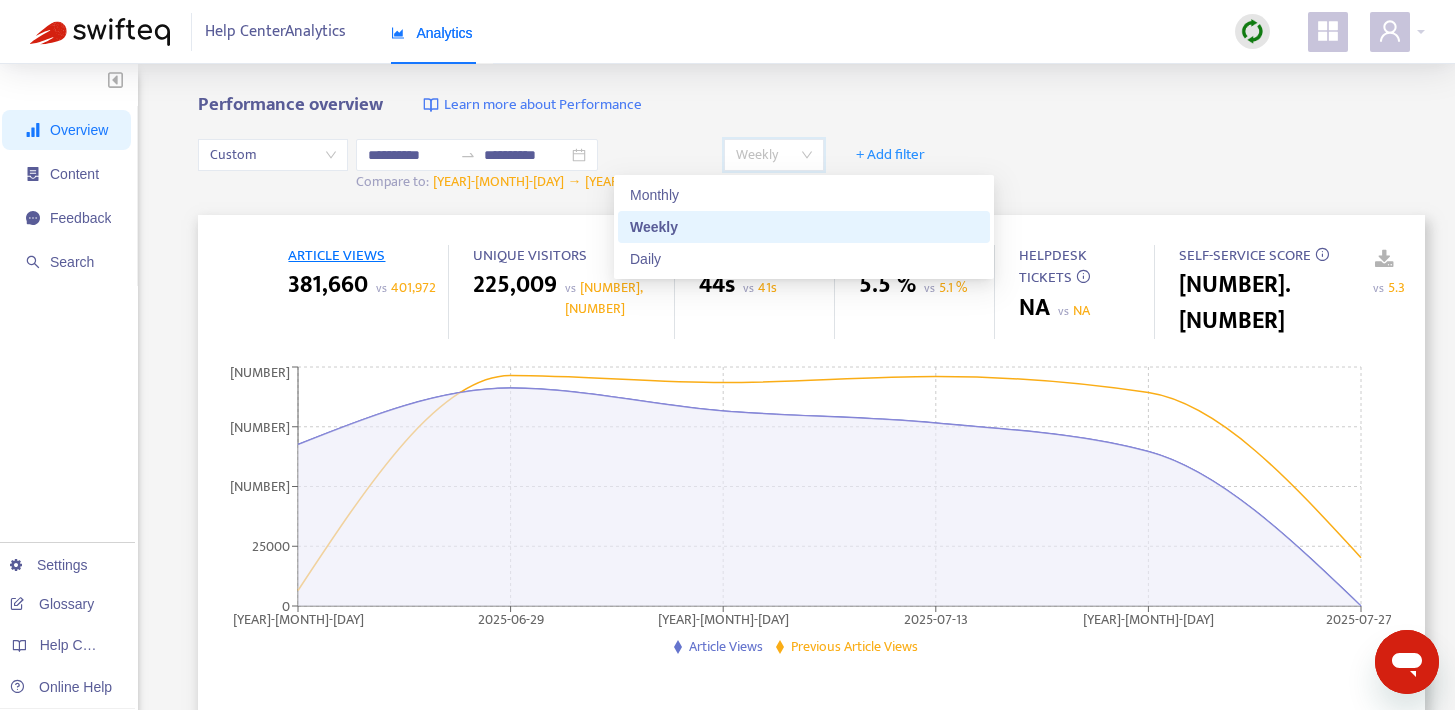 click on "Weekly" at bounding box center (774, 155) 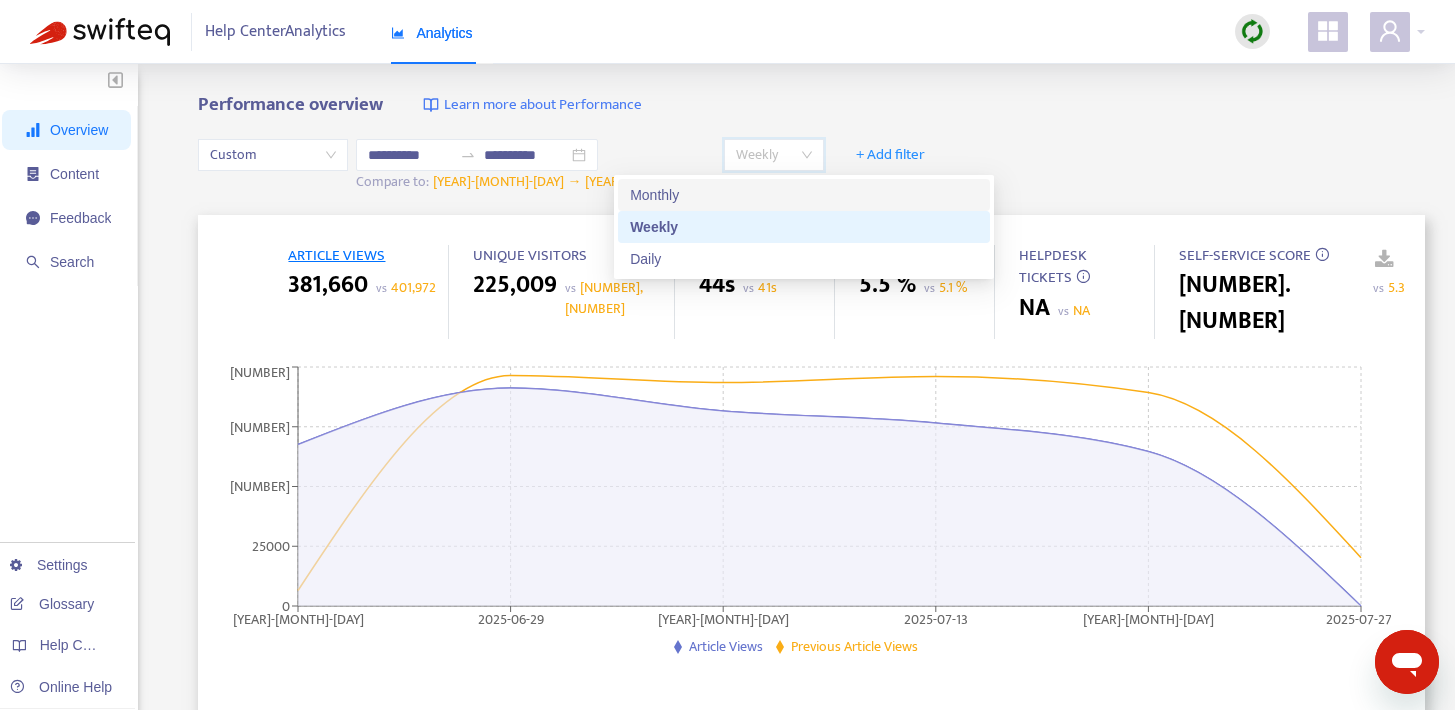click on "Monthly" at bounding box center (804, 195) 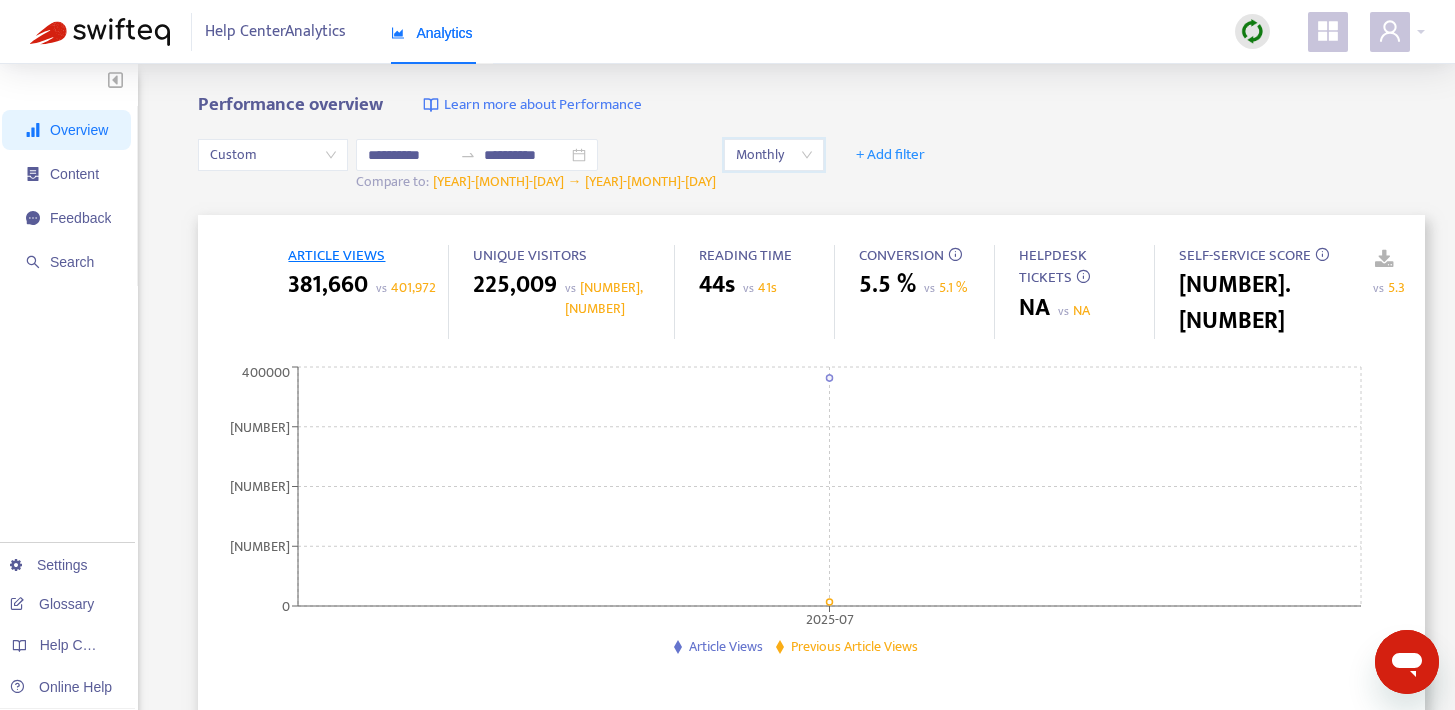 click on "Monthly" at bounding box center (774, 155) 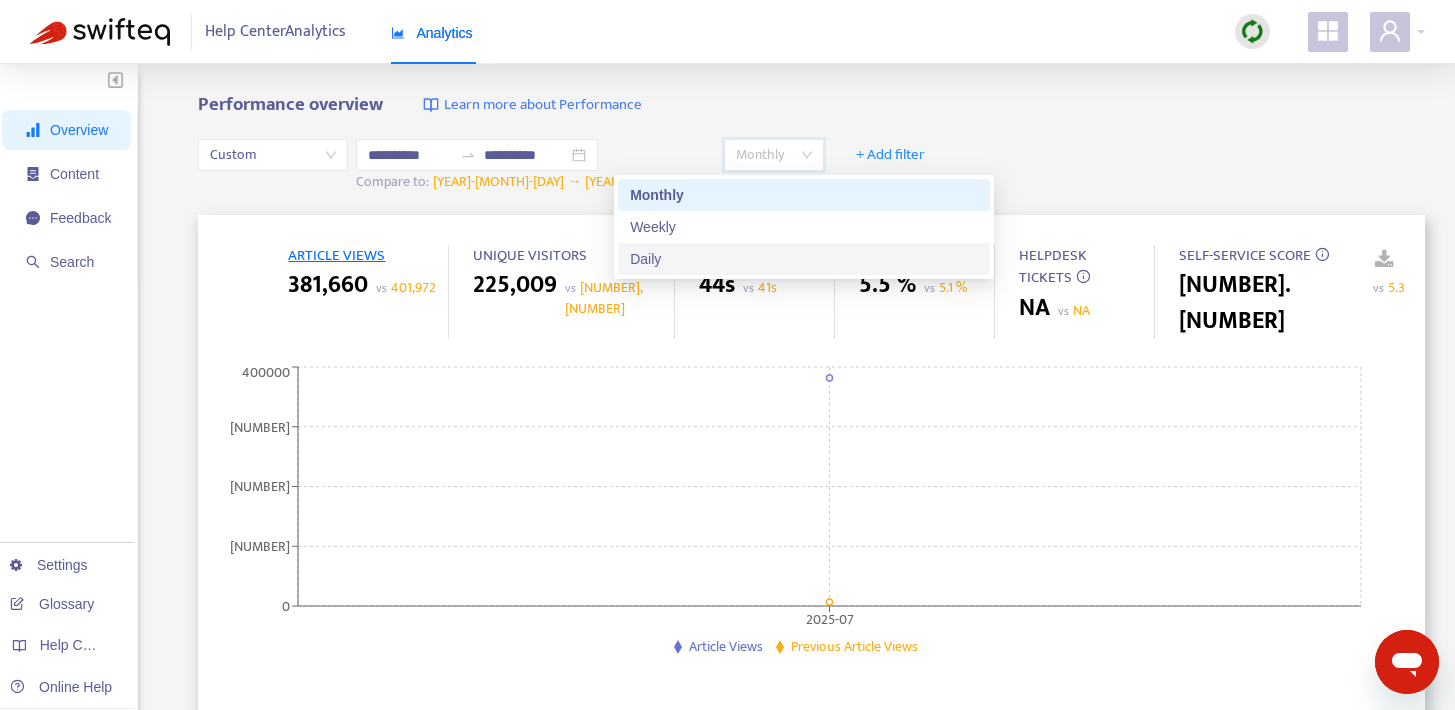 click on "Daily" at bounding box center [804, 259] 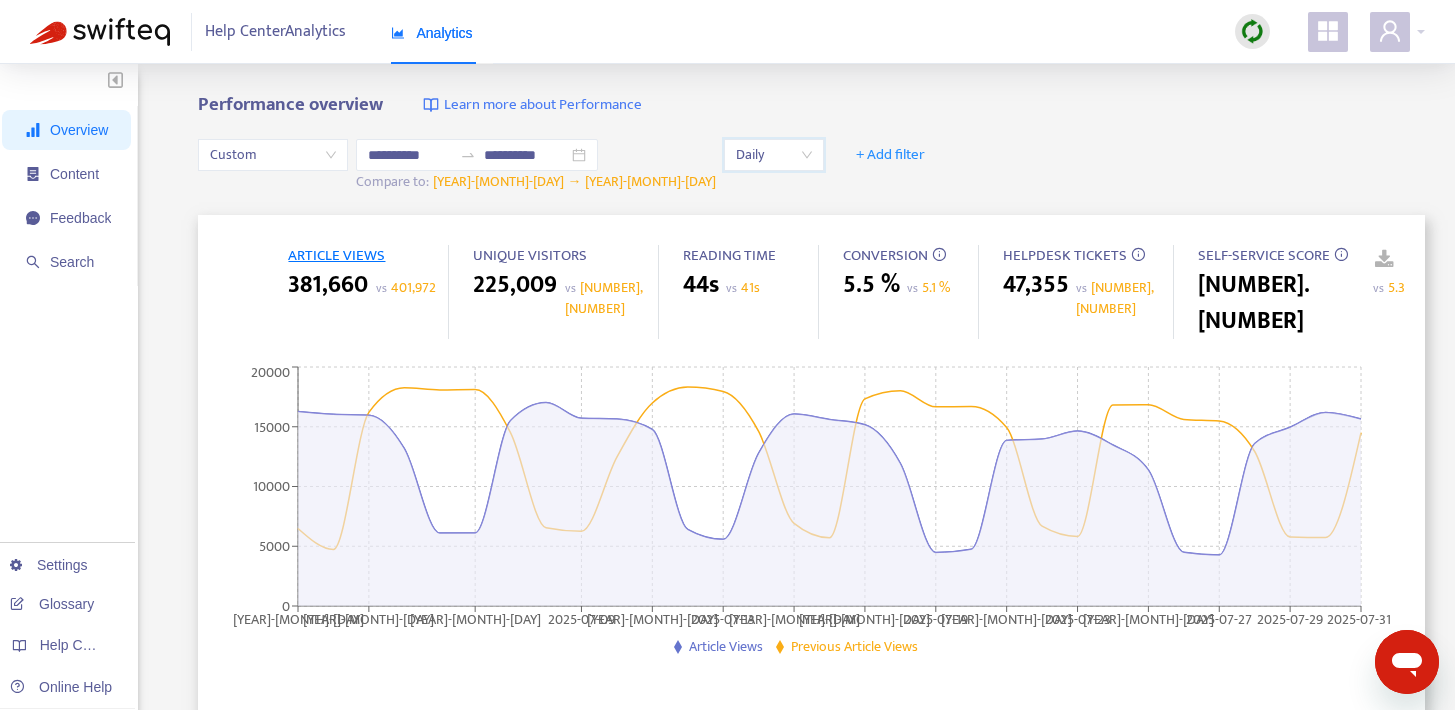 click on "**********" at bounding box center [811, 166] 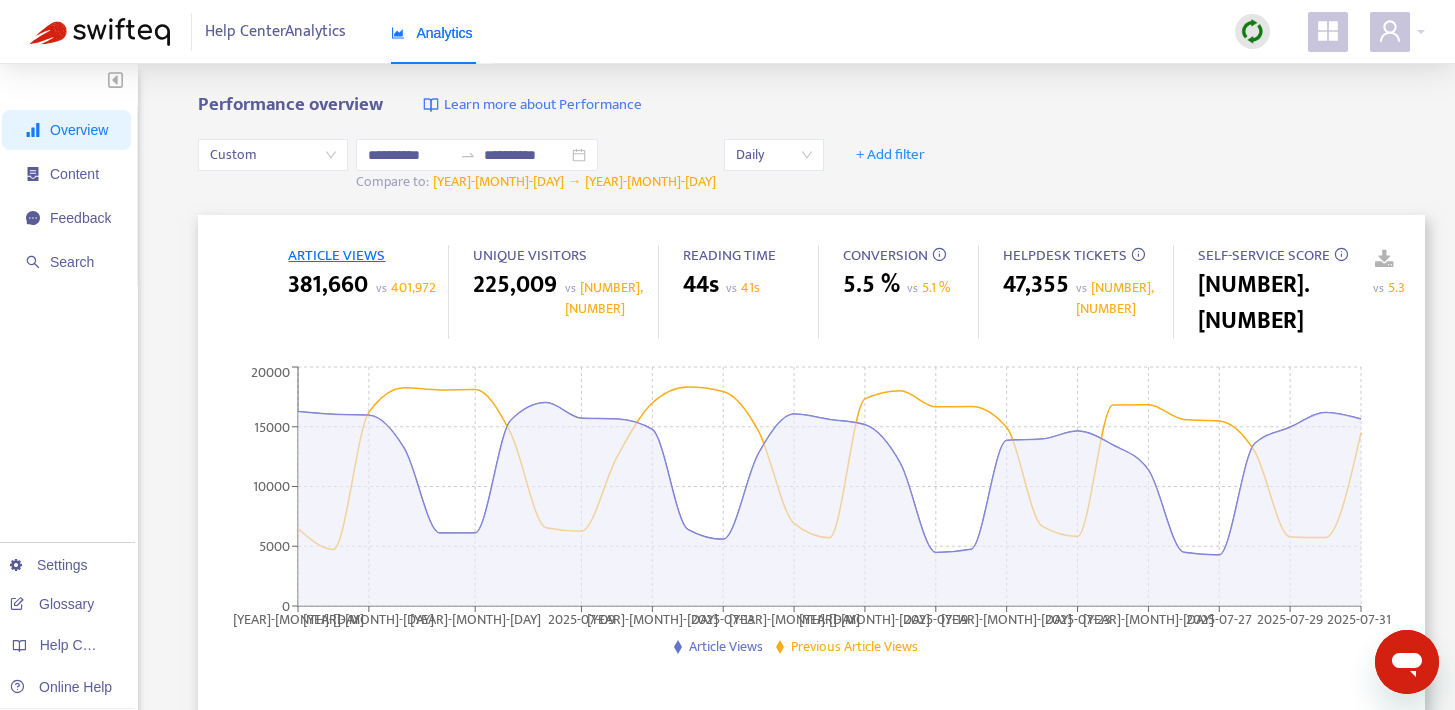 click at bounding box center [1370, 260] 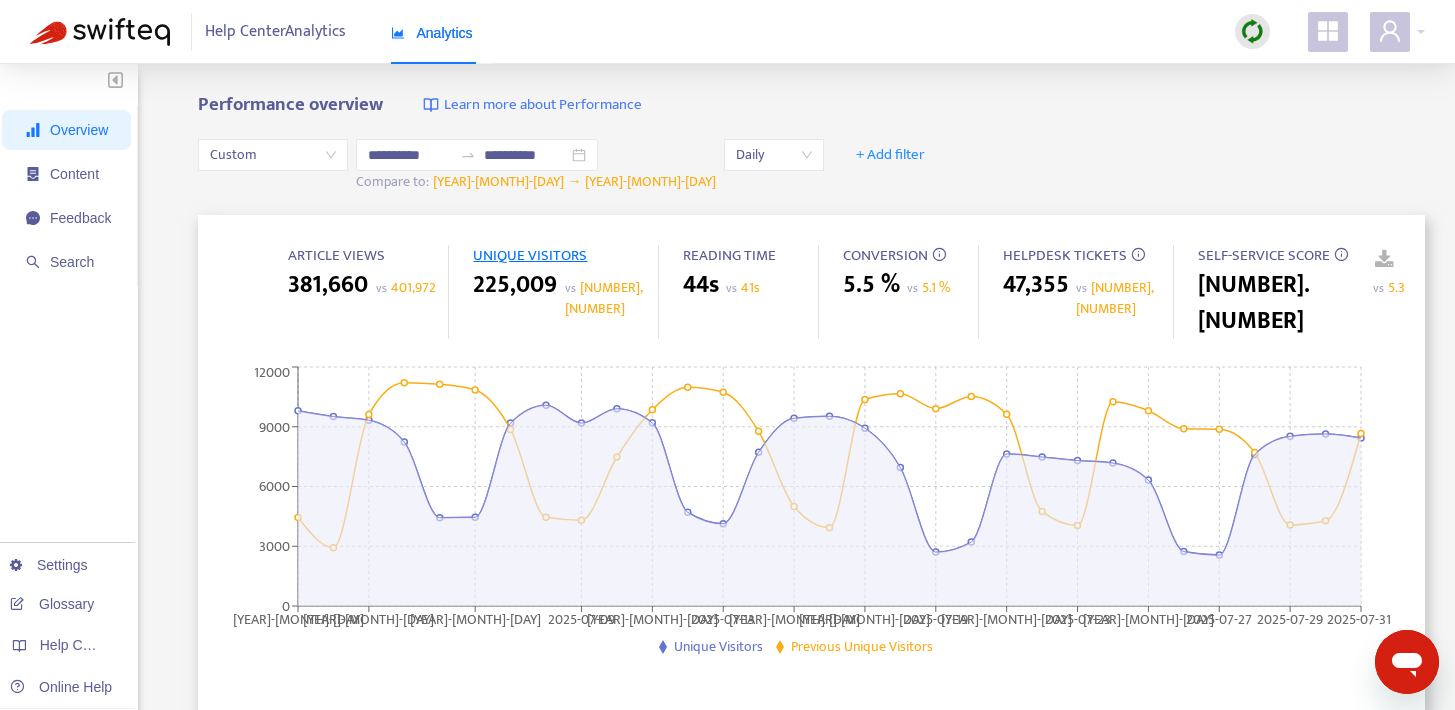 click on "ARTICLE VIEWS [NUMBER] vs [NUMBER] UNIQUE VISITORS [NUMBER] vs [NUMBER] READING TIME 44s vs 41s CONVERSION [NUMBER].[NUMBER] % vs [NUMBER].[NUMBER] % HELPDESK TICKETS [NUMBER] vs [NUMBER] SELF-SERVICE SCORE [NUMBER].[NUMBER] vs [NUMBER].[NUMBER] [YEAR]-[MONTH]-[DAY] [YEAR]-[MONTH]-[DAY] [YEAR]-[MONTH]-[DAY] [YEAR]-[MONTH]-[DAY] [YEAR]-[MONTH]-[DAY] [YEAR]-[MONTH]-[DAY] [YEAR]-[MONTH]-[DAY] [YEAR]-[MONTH]-[DAY] [YEAR]-[MONTH]-[DAY] [YEAR]-[MONTH]-[DAY] [YEAR]-[MONTH]-[DAY] [YEAR]-[MONTH]-[DAY] [YEAR]-[MONTH]-[DAY] [YEAR]-[MONTH]-[DAY] [YEAR]-[MONTH]-[DAY] 0 3000 6000 9000 12000 Unique Visitors Previous Unique Visitors" at bounding box center (811, 477) 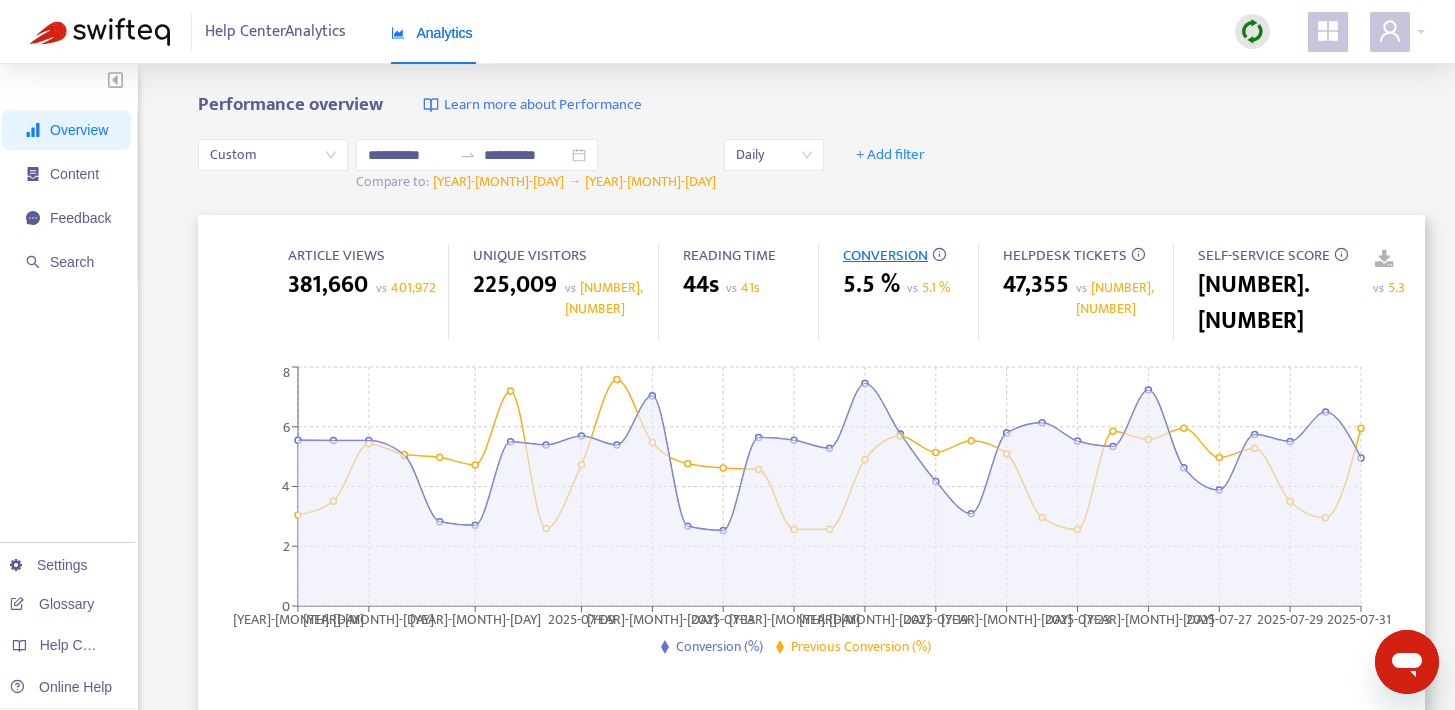 click on "SELF-SERVICE SCORE" at bounding box center [1264, 255] 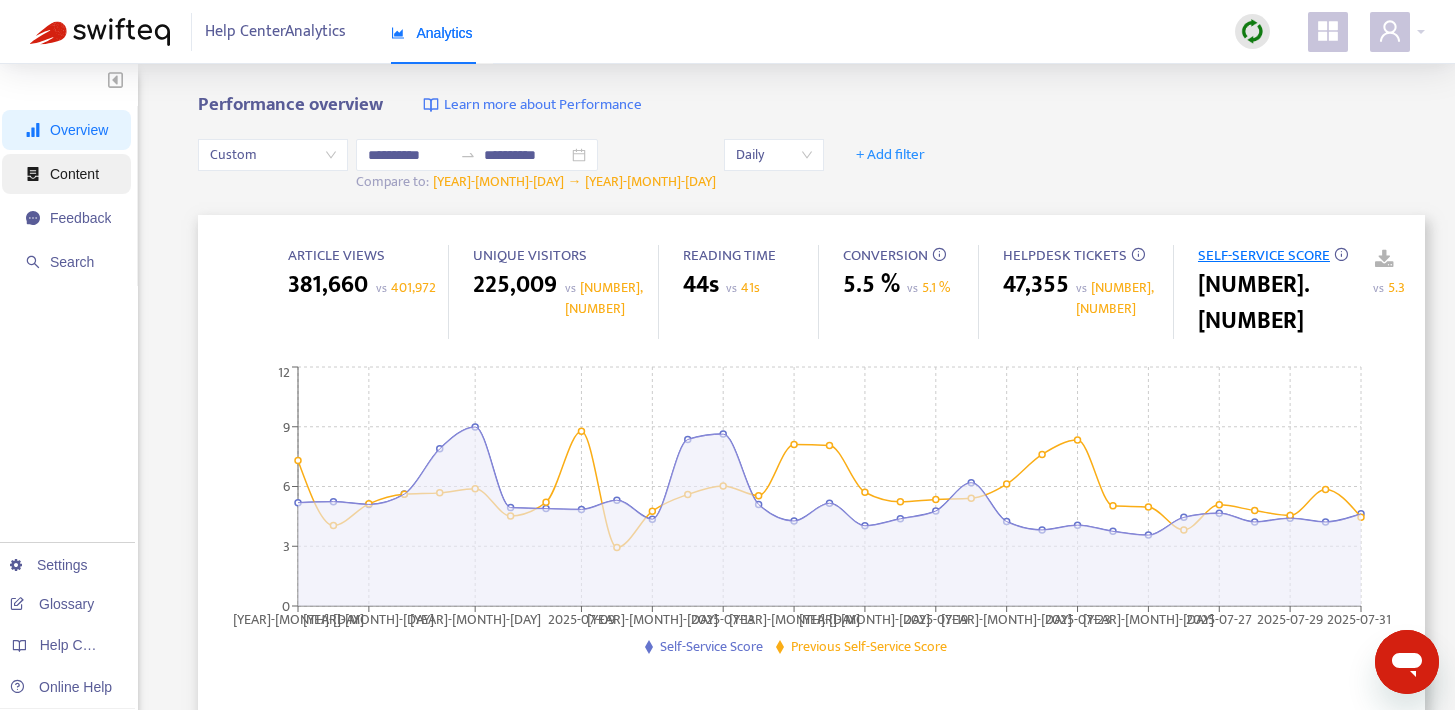click on "Content" at bounding box center (74, 174) 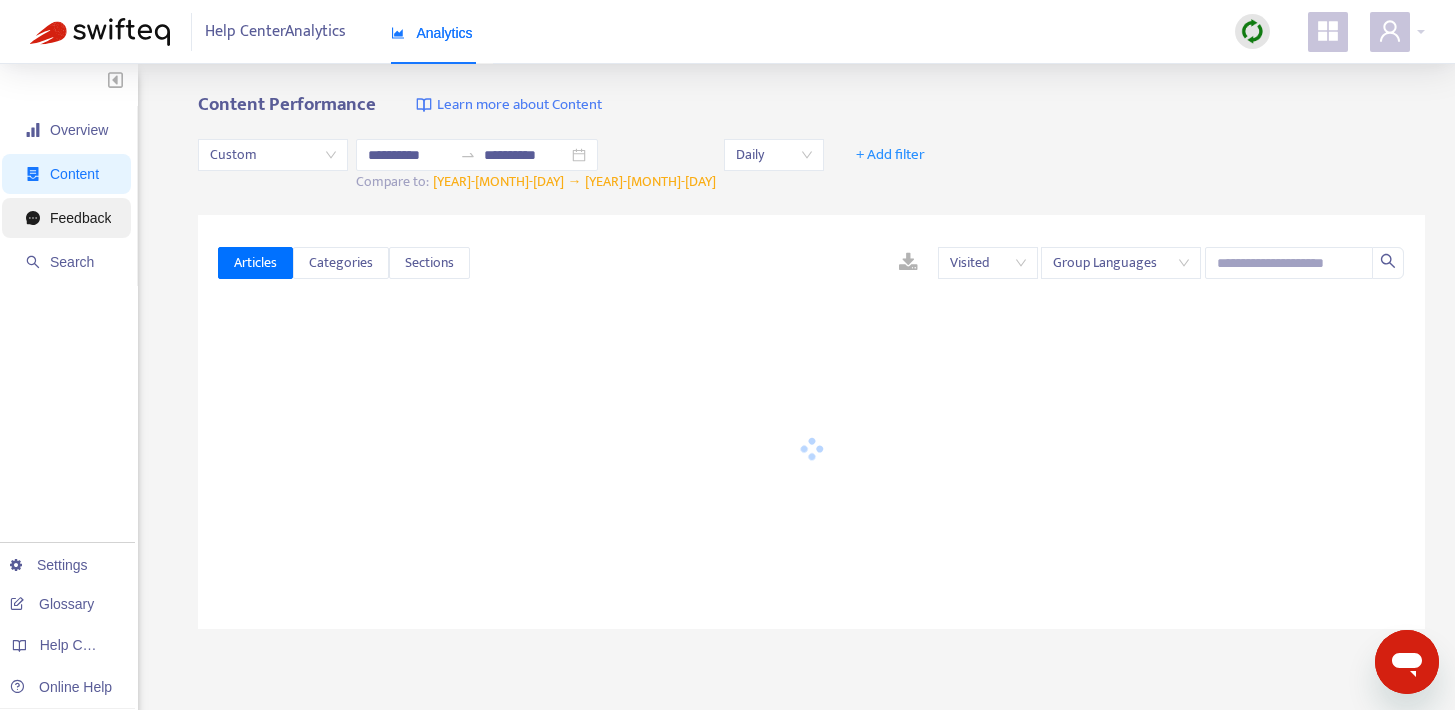 click on "Feedback" at bounding box center (80, 218) 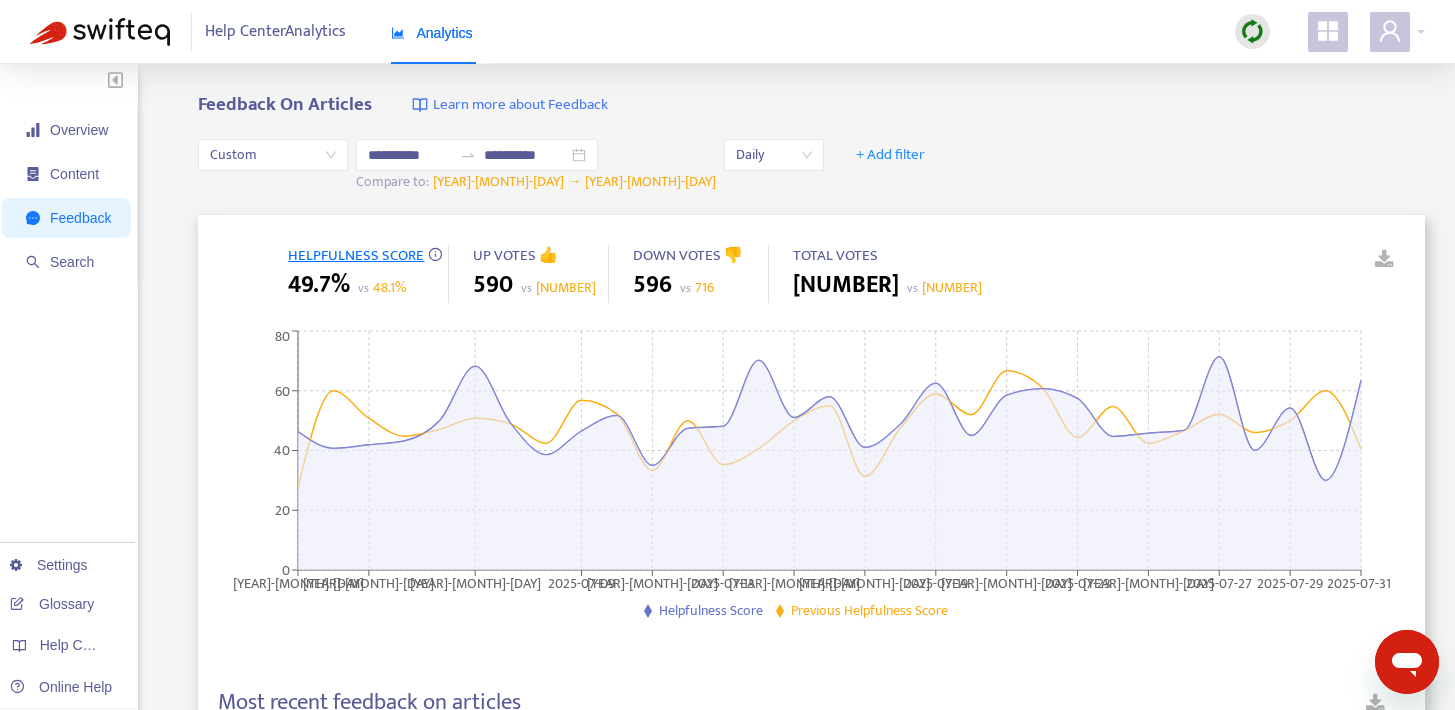 click on "[NUMBER] vs [NUMBER]" at bounding box center [540, 285] 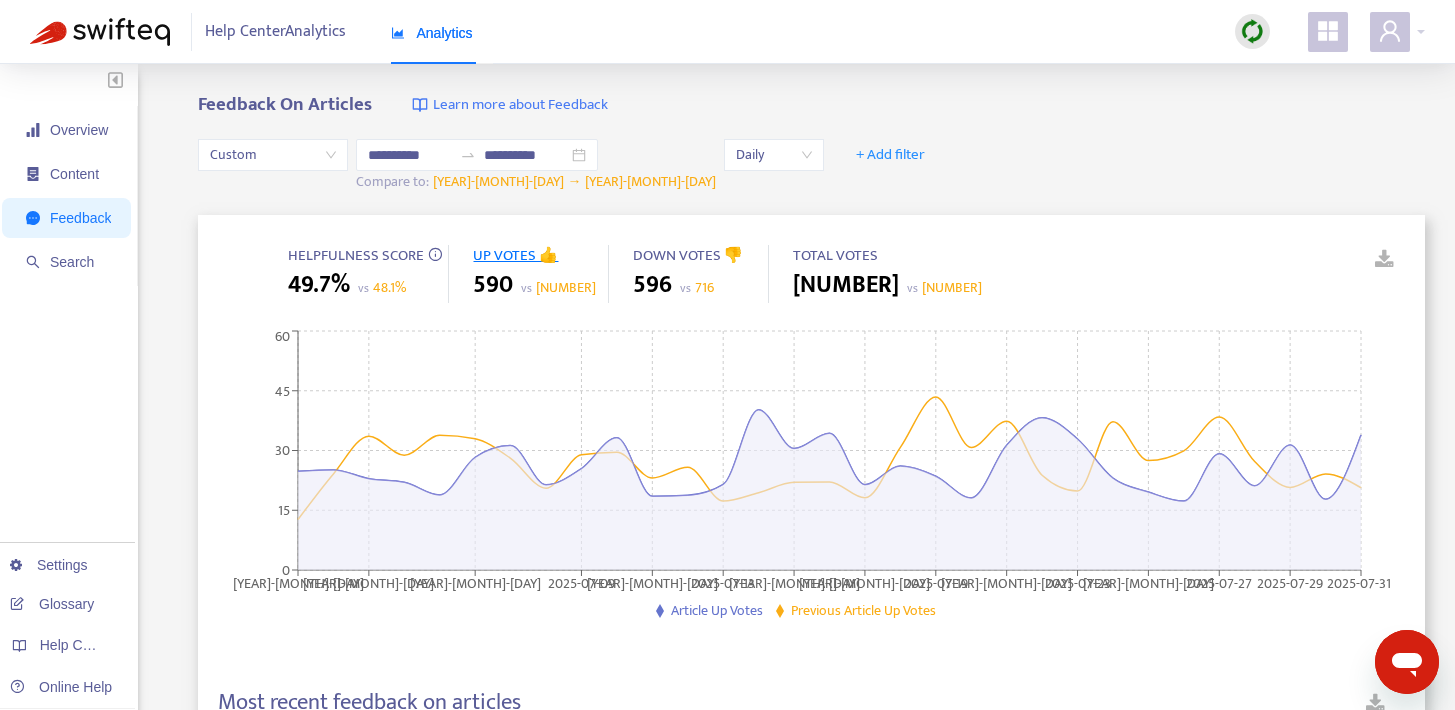 click on "DOWN VOTES 👎" at bounding box center [688, 255] 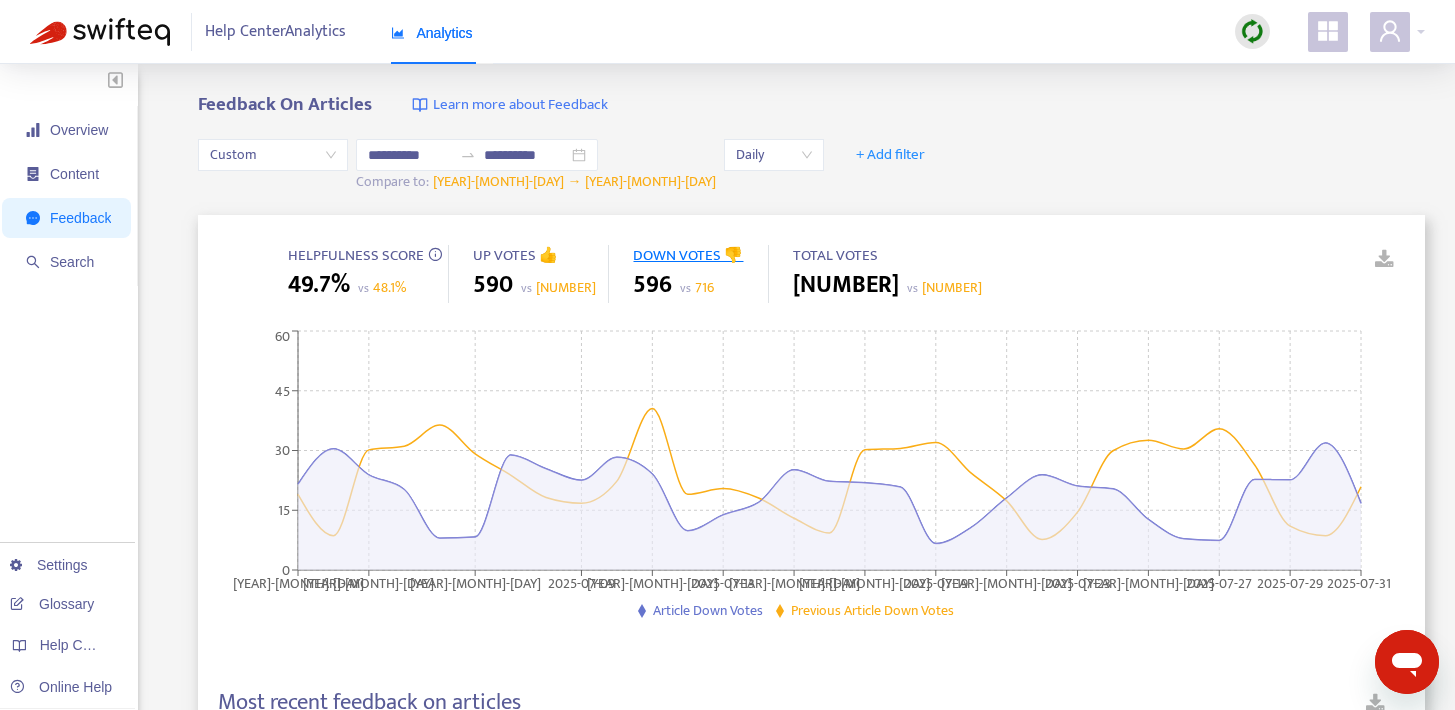 click on "TOTAL VOTES [NUMBER] vs [NUMBER]" at bounding box center (874, 274) 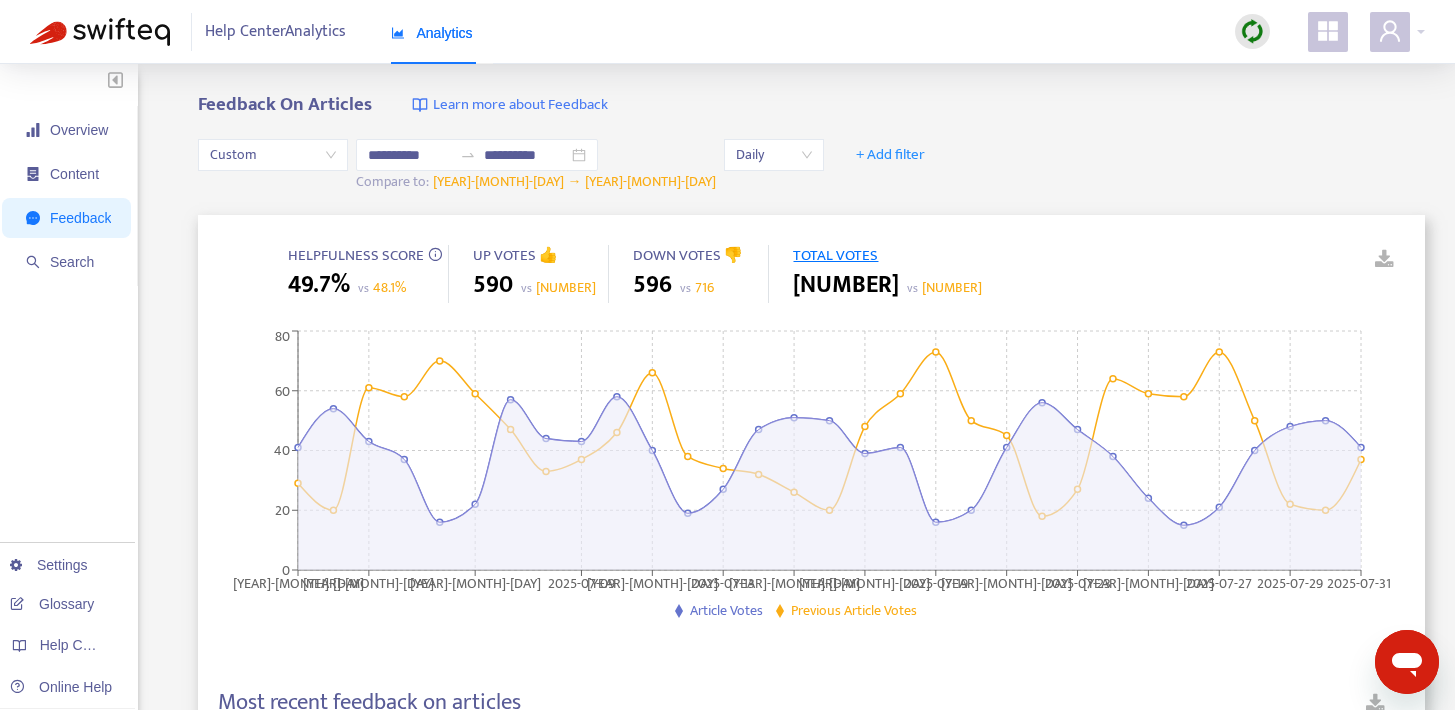 click on "49.7%" at bounding box center (319, 285) 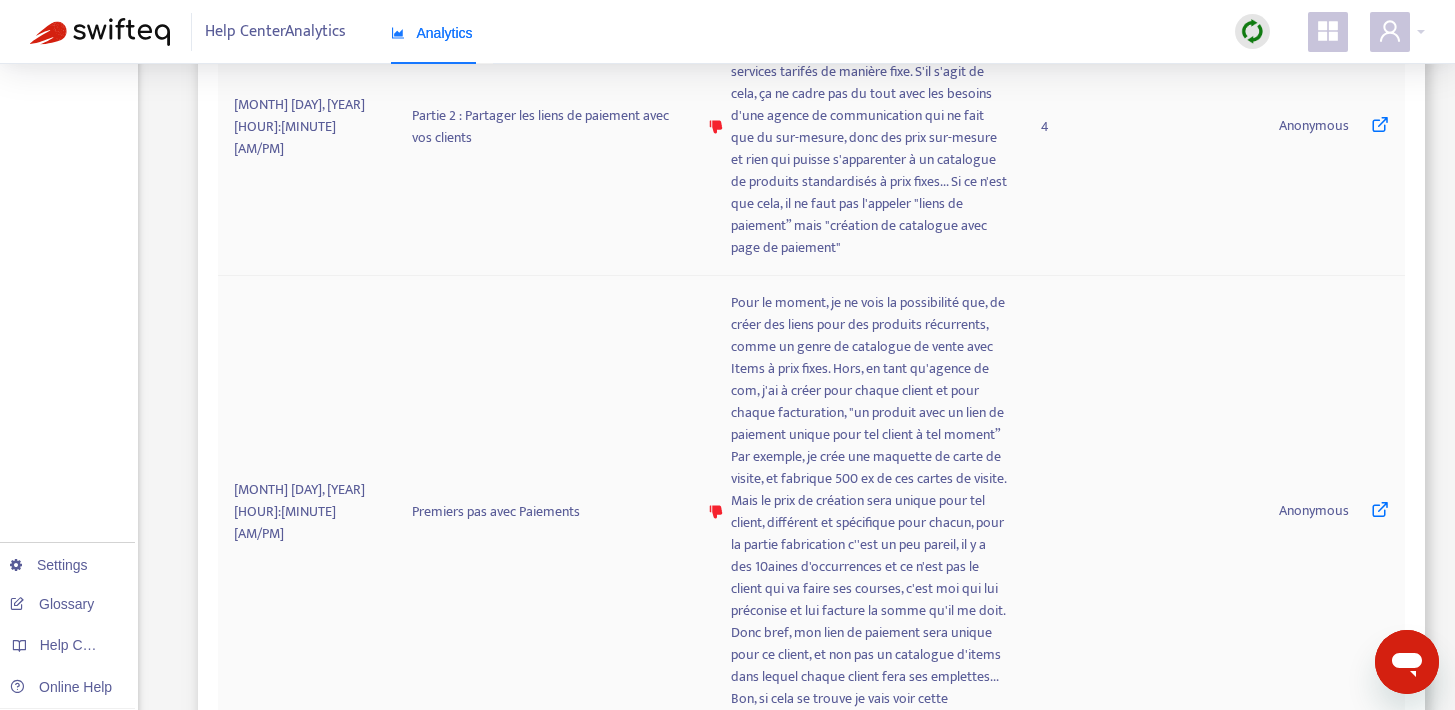scroll, scrollTop: 2333, scrollLeft: 0, axis: vertical 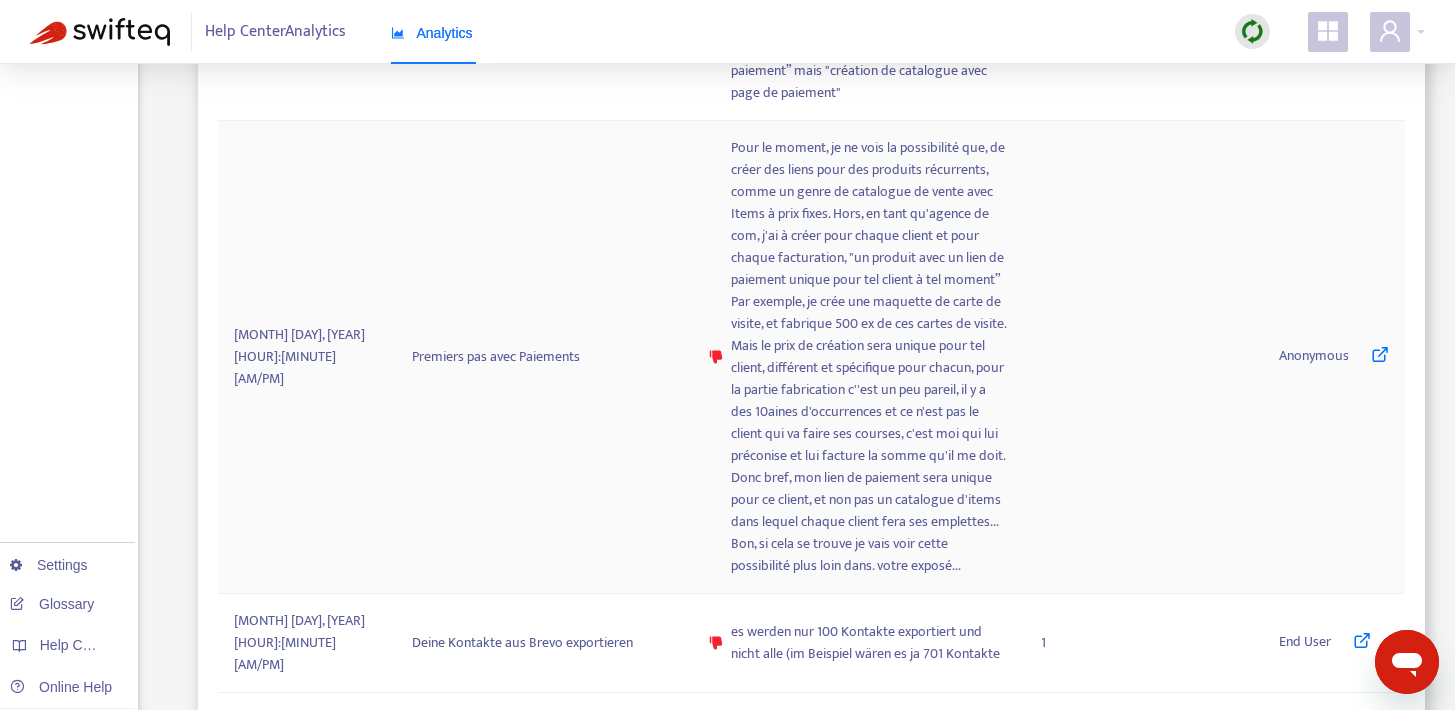 click at bounding box center [1380, 354] 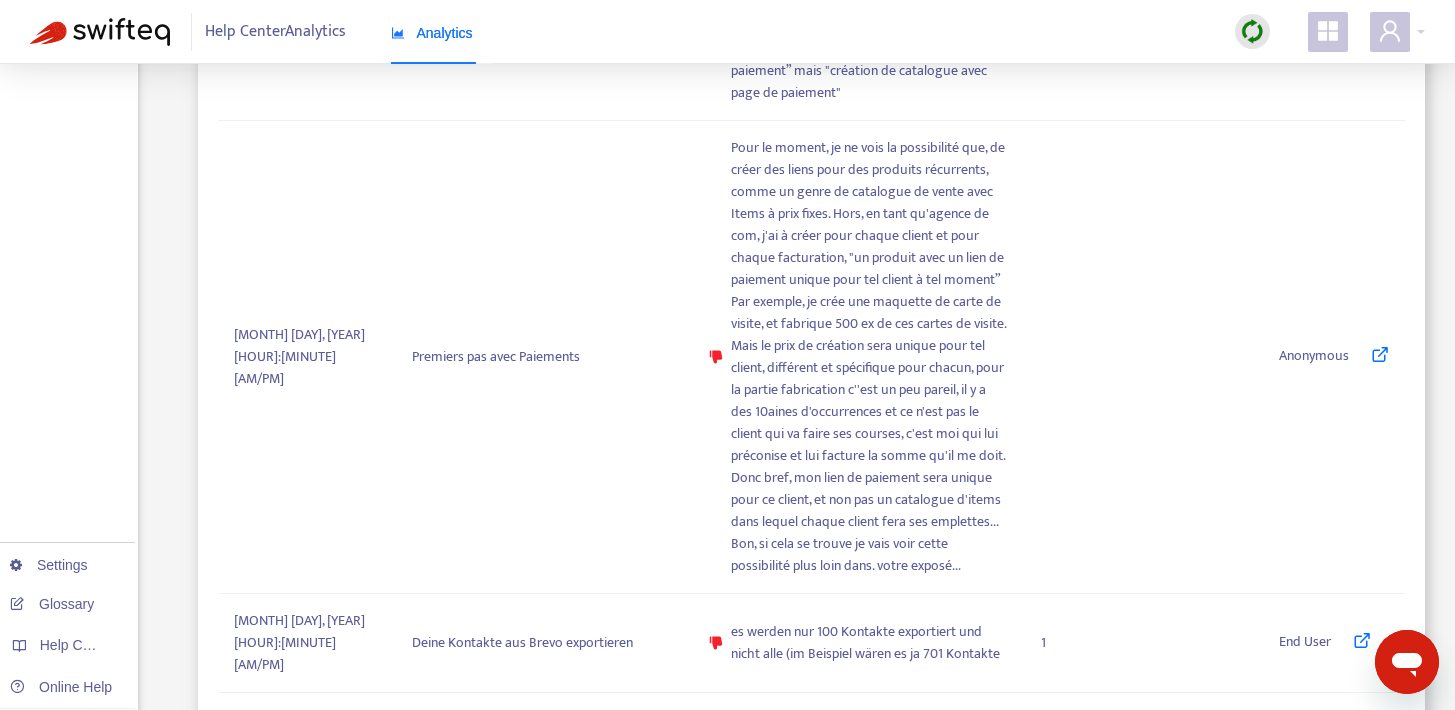 click on "2" at bounding box center (1017, 868) 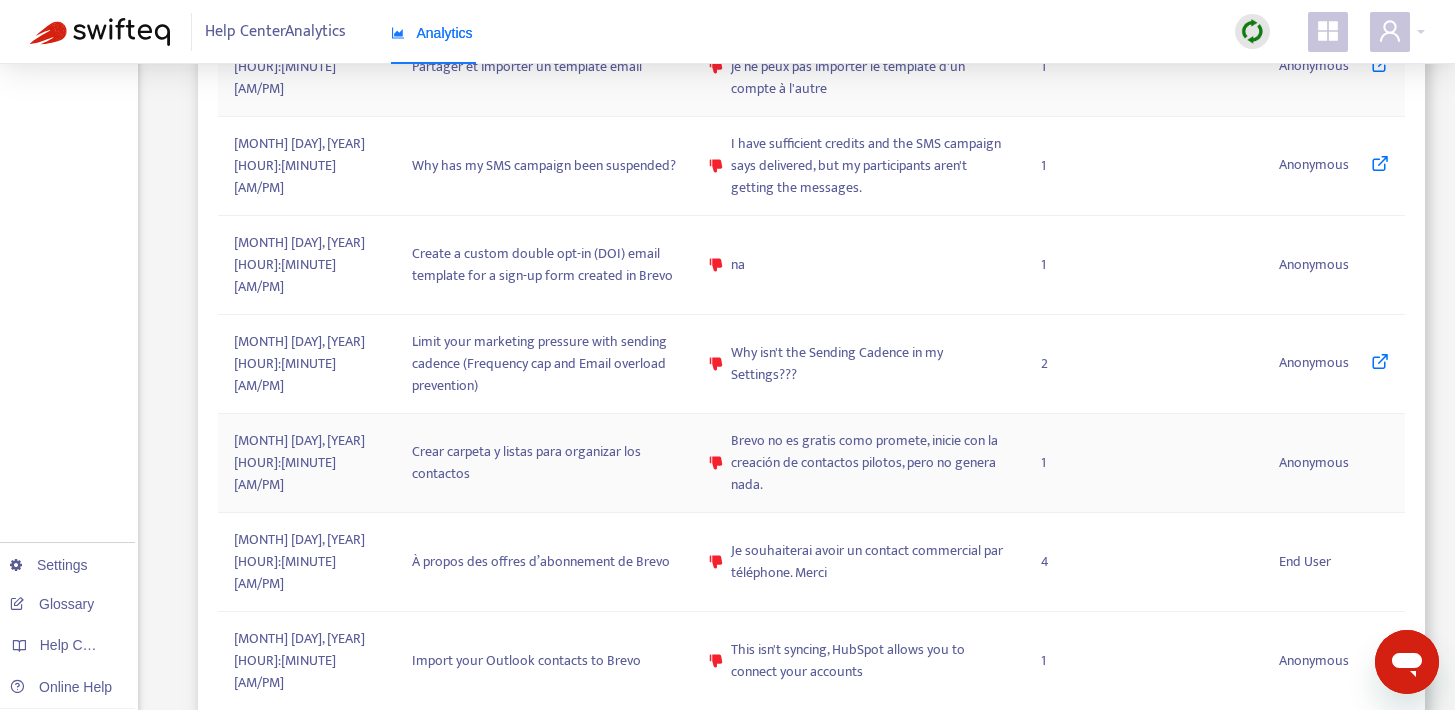 scroll, scrollTop: 1227, scrollLeft: 0, axis: vertical 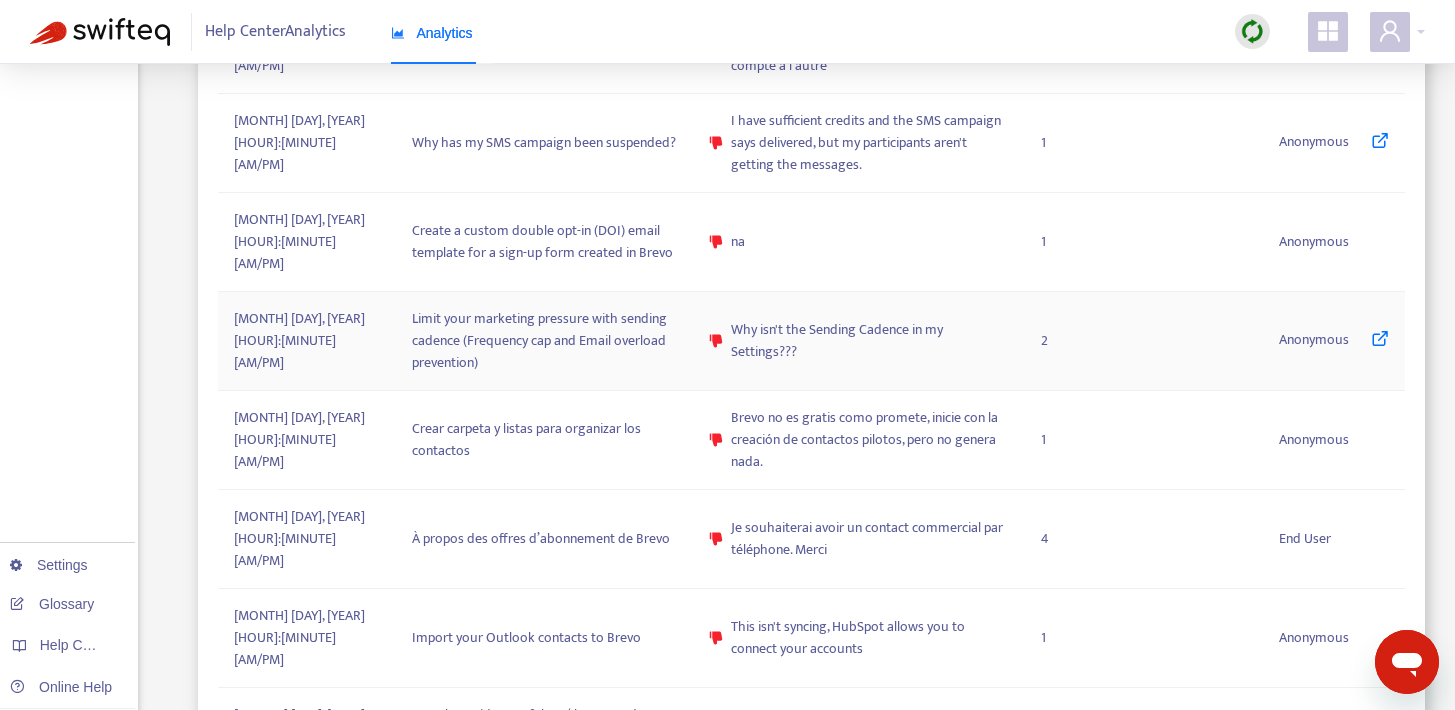click on "Why isn't the Sending Cadence in my Settings???" at bounding box center (870, 341) 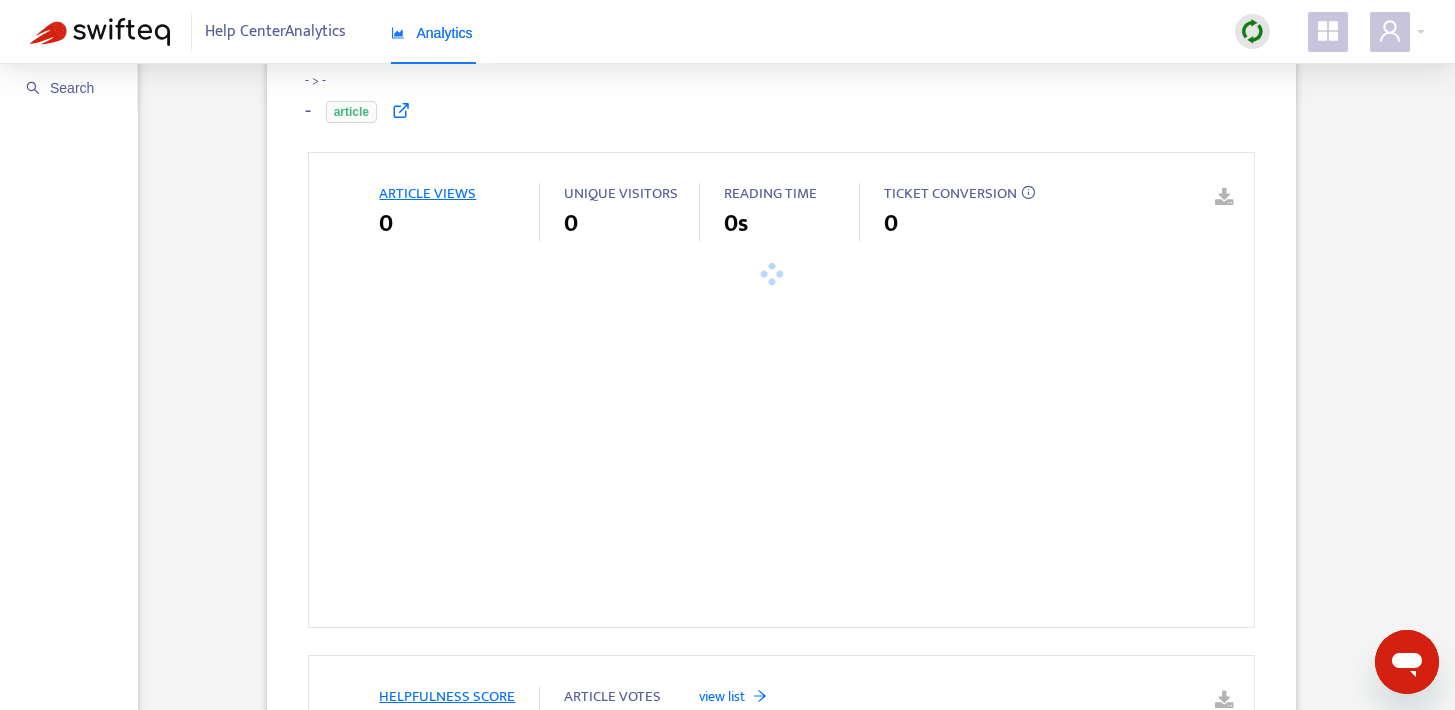 scroll, scrollTop: 0, scrollLeft: 0, axis: both 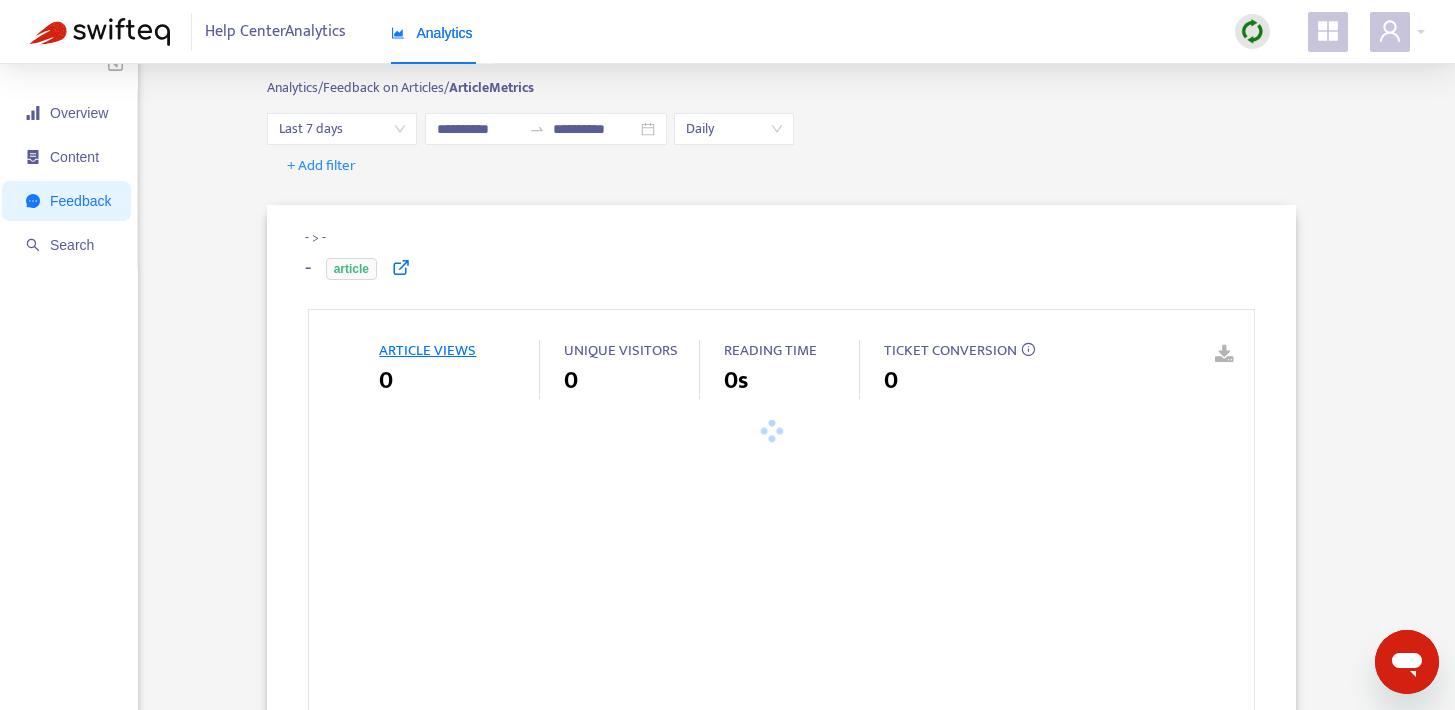 type on "**********" 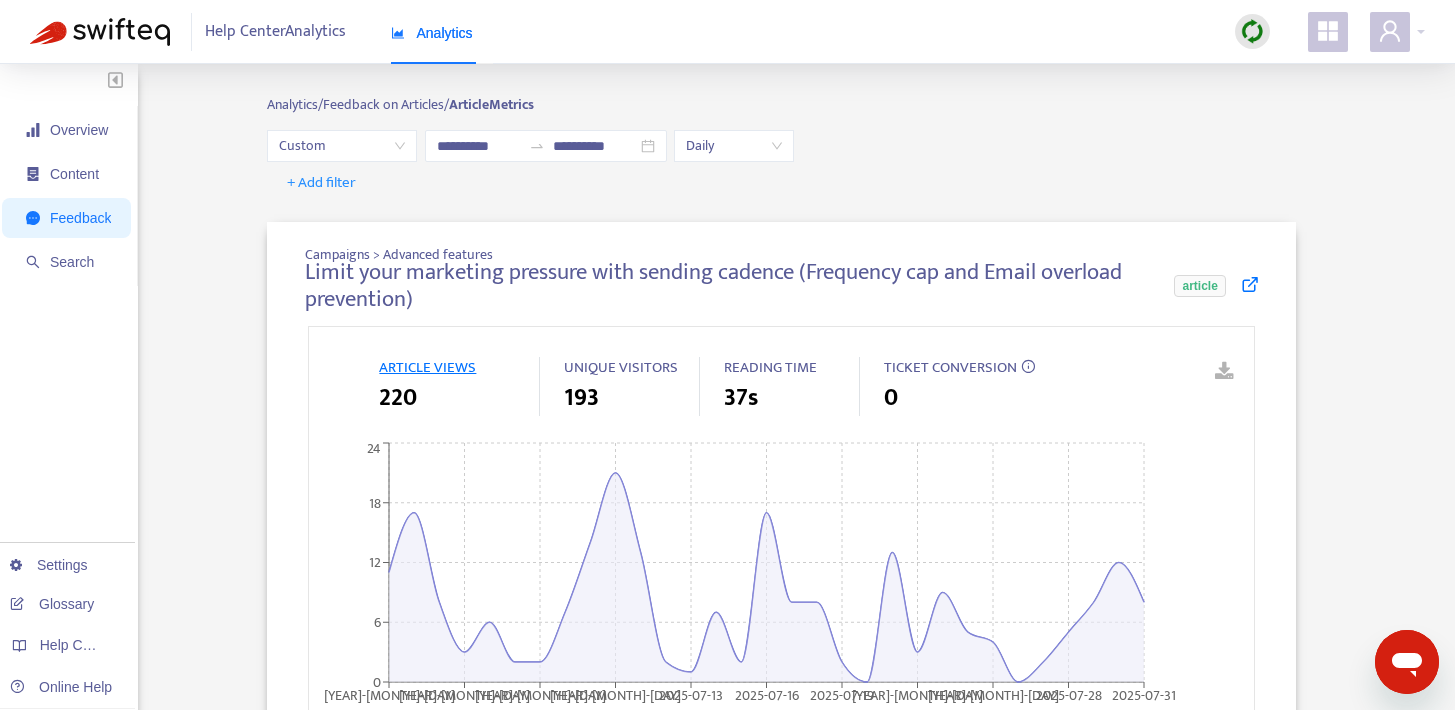 click at bounding box center [1250, 284] 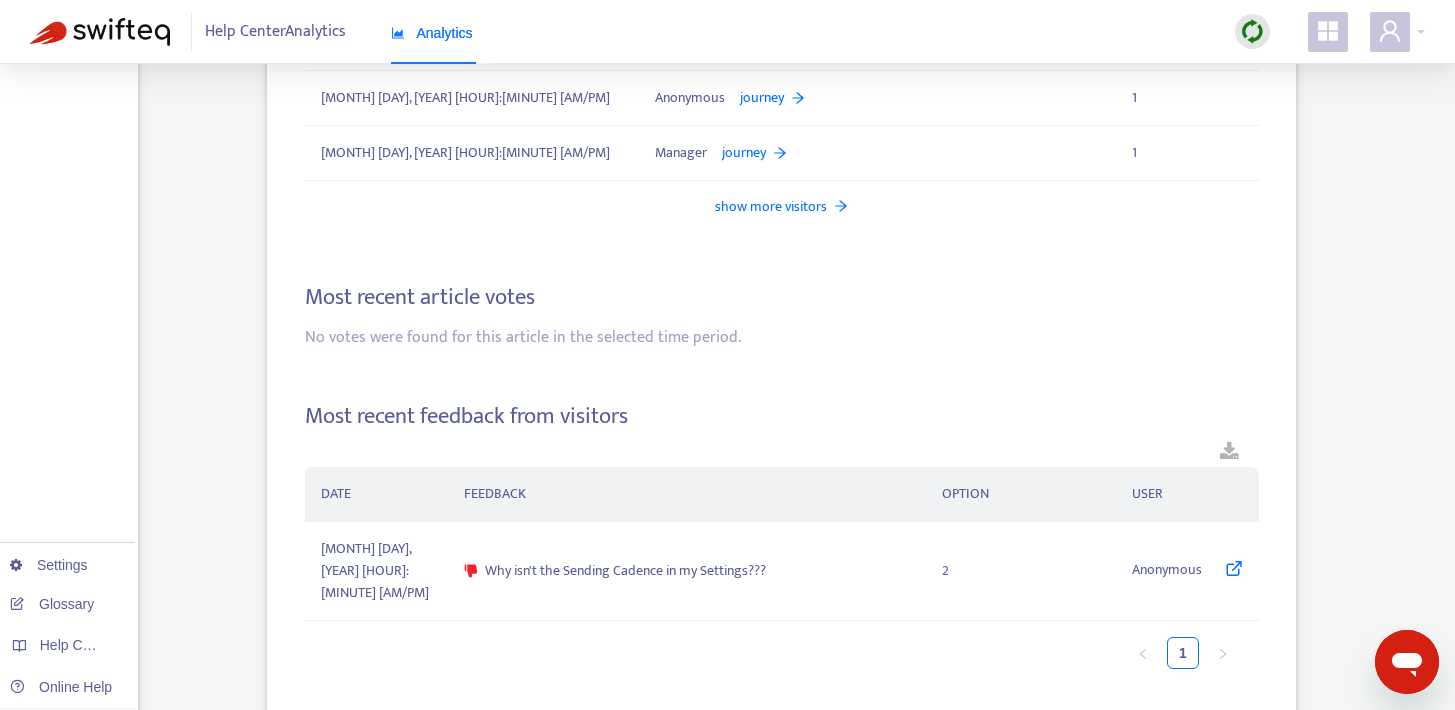 scroll, scrollTop: 2444, scrollLeft: 0, axis: vertical 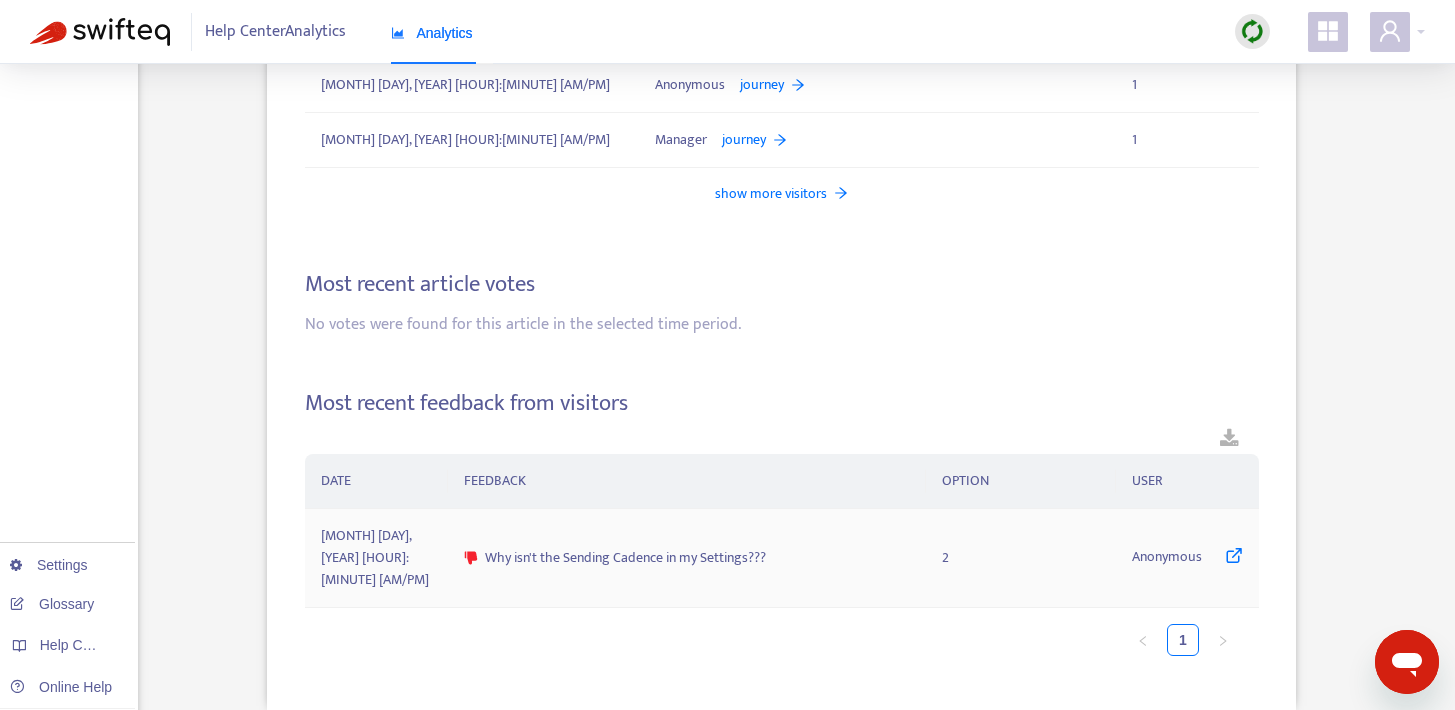 click at bounding box center [1234, 555] 